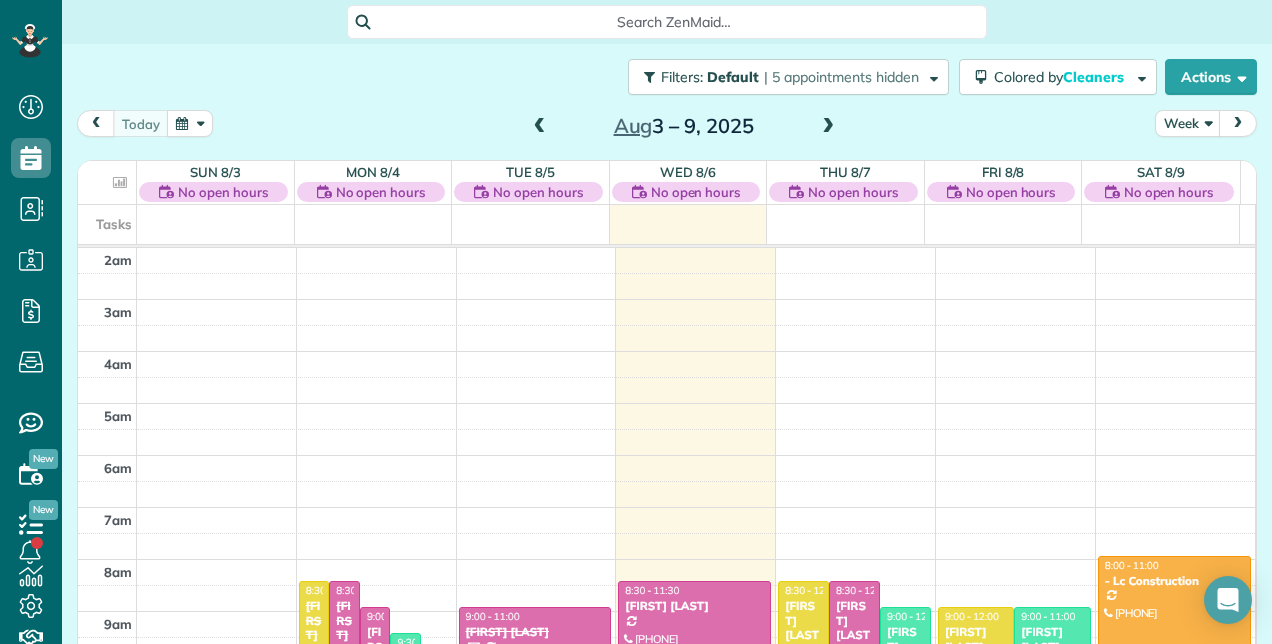 scroll, scrollTop: 0, scrollLeft: 0, axis: both 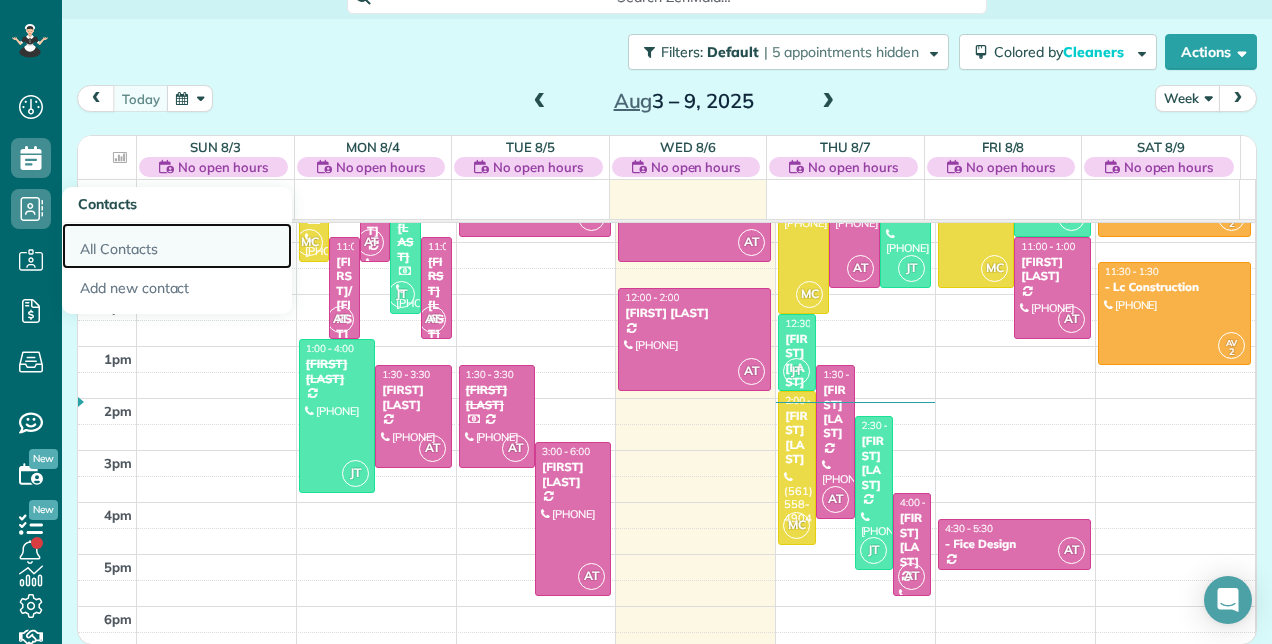 click on "All Contacts" at bounding box center [177, 246] 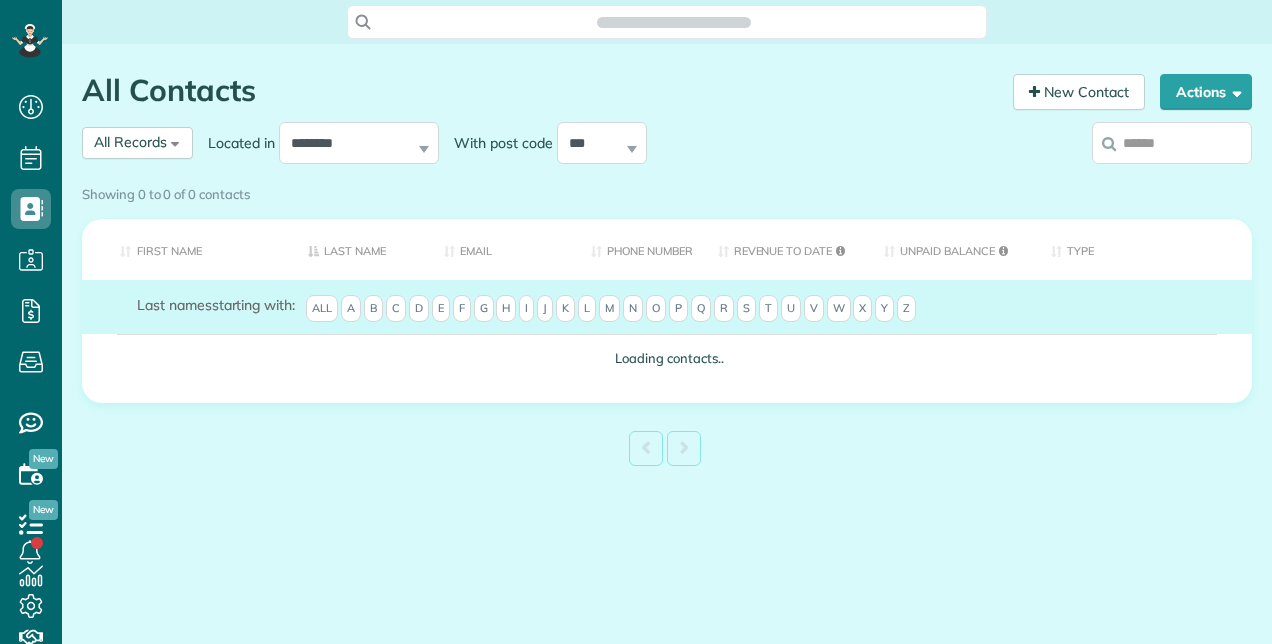 scroll, scrollTop: 0, scrollLeft: 0, axis: both 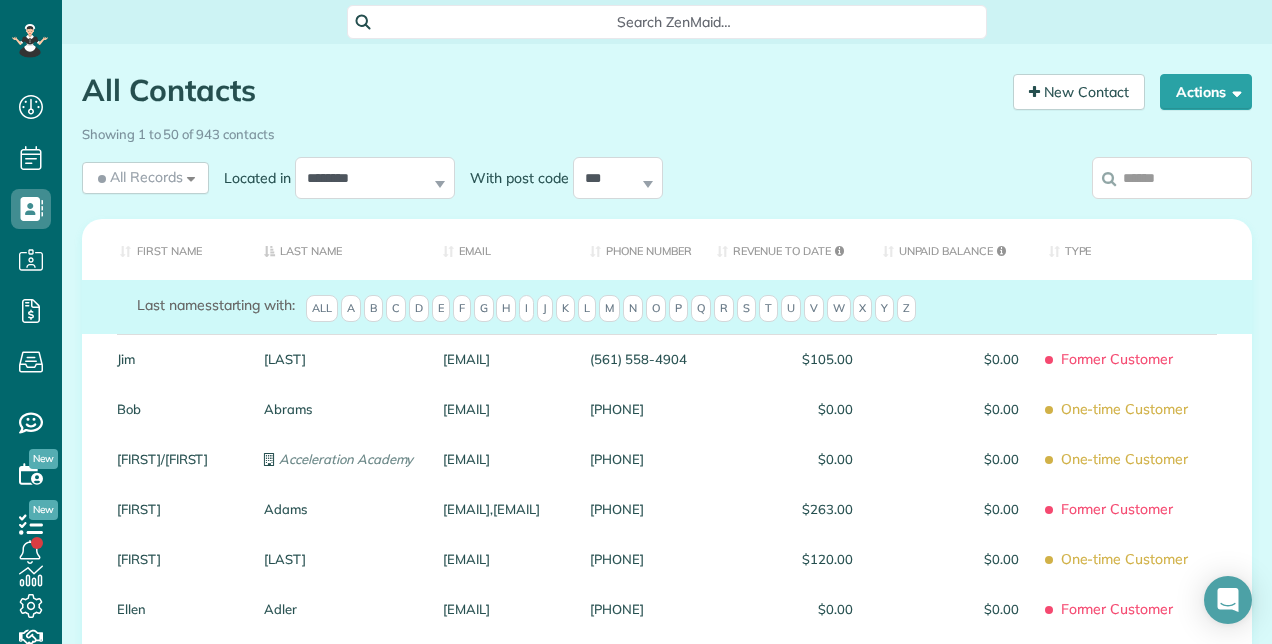 click on "First Name" at bounding box center [165, 249] 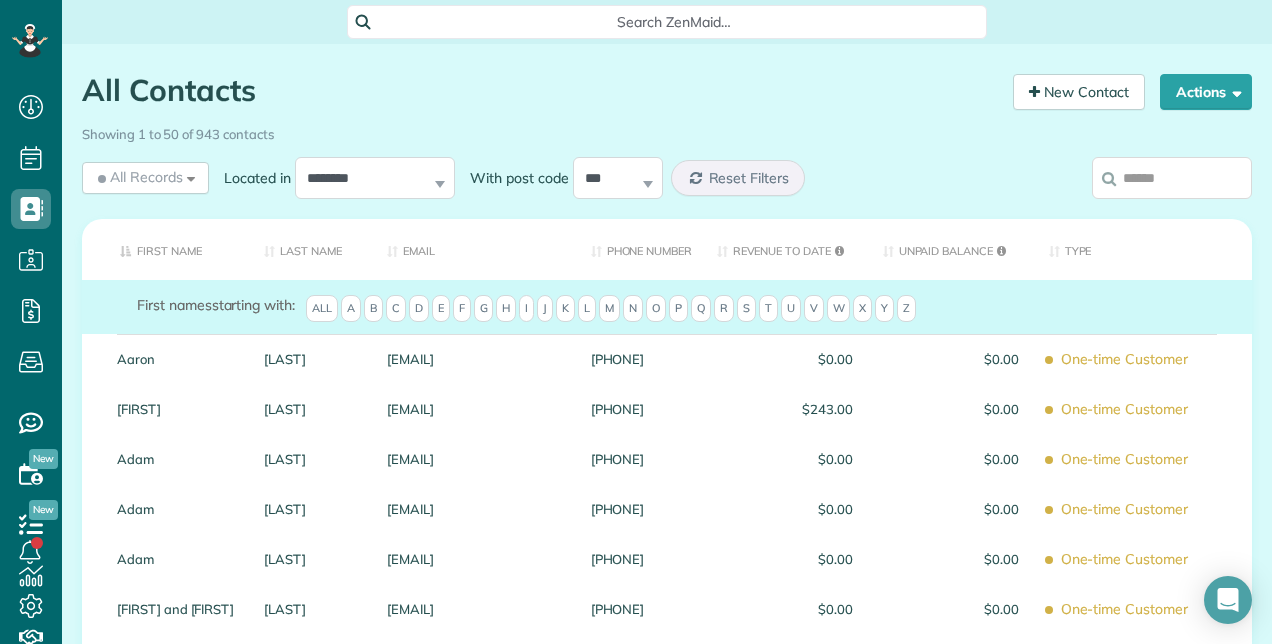 click on "I" at bounding box center (526, 309) 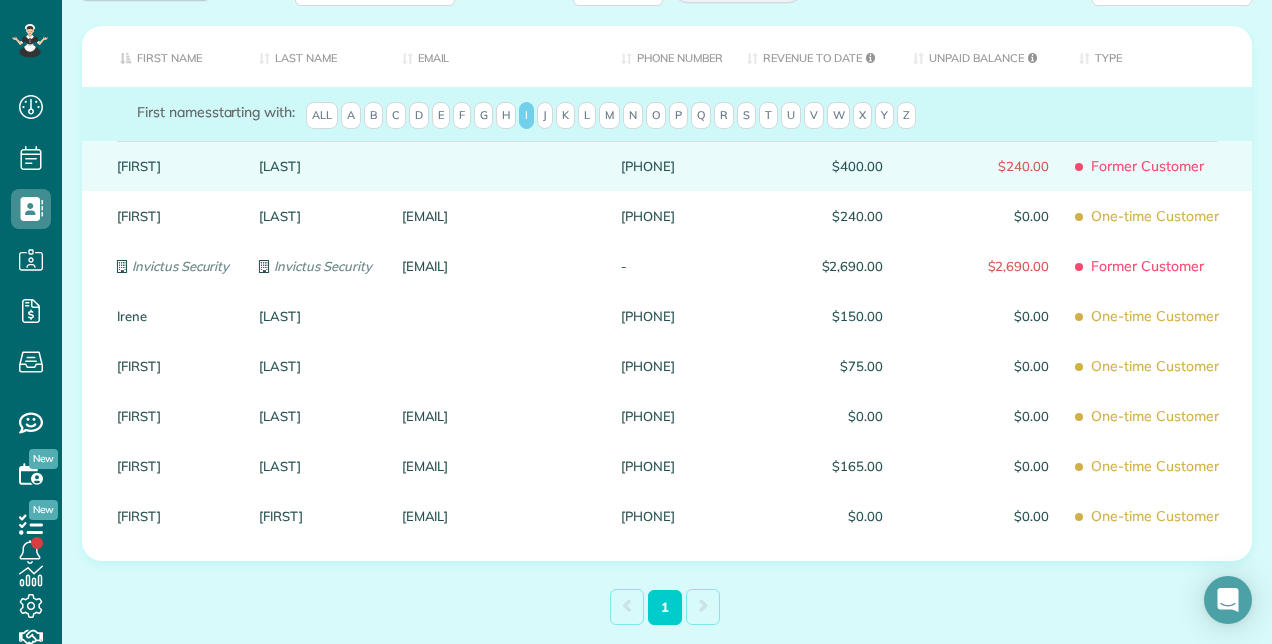 scroll, scrollTop: 100, scrollLeft: 0, axis: vertical 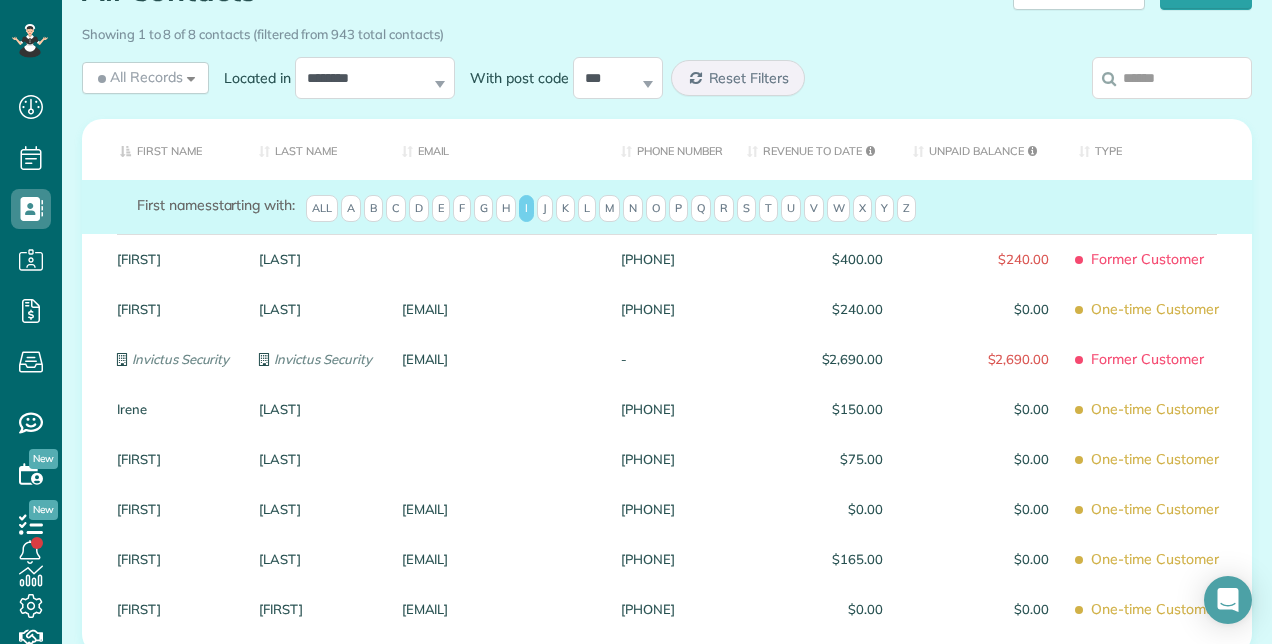 click on "S" at bounding box center (746, 209) 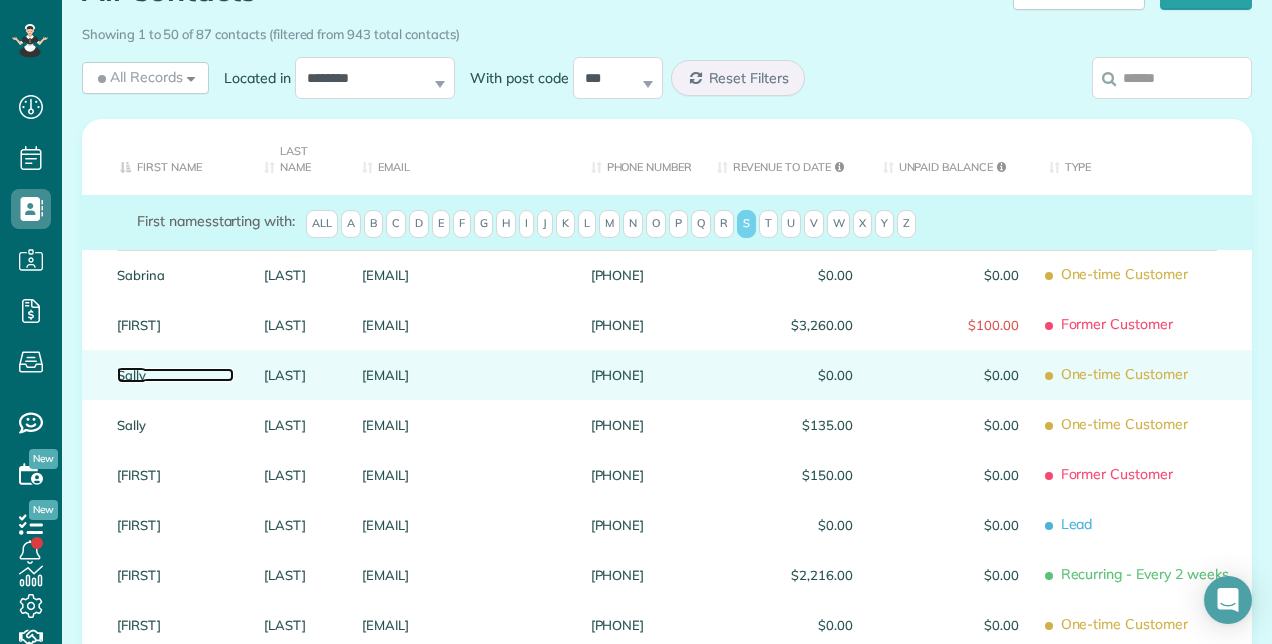 click on "Sally" at bounding box center [175, 375] 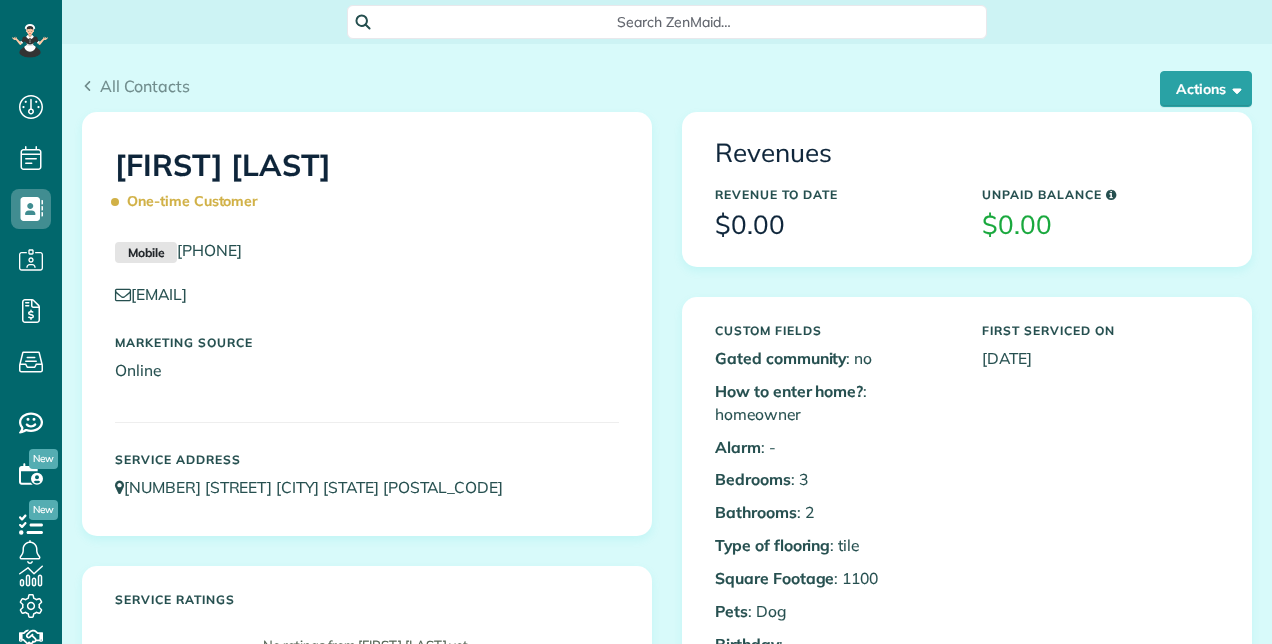 scroll, scrollTop: 0, scrollLeft: 0, axis: both 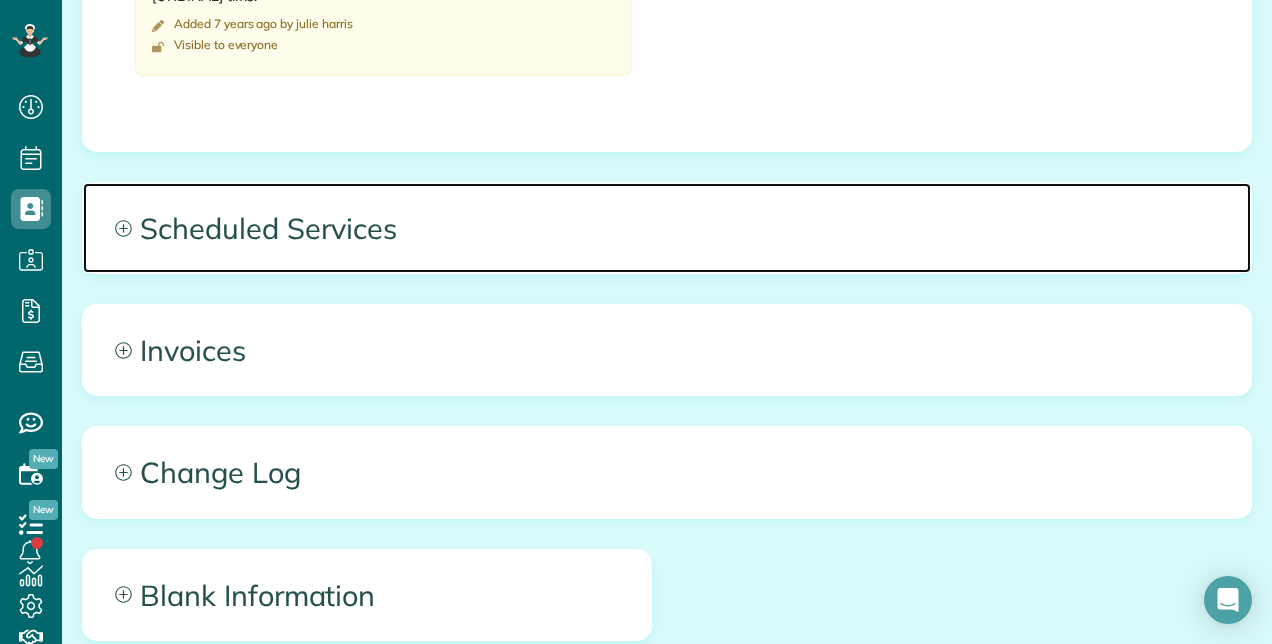 click on "Scheduled Services" at bounding box center [667, 228] 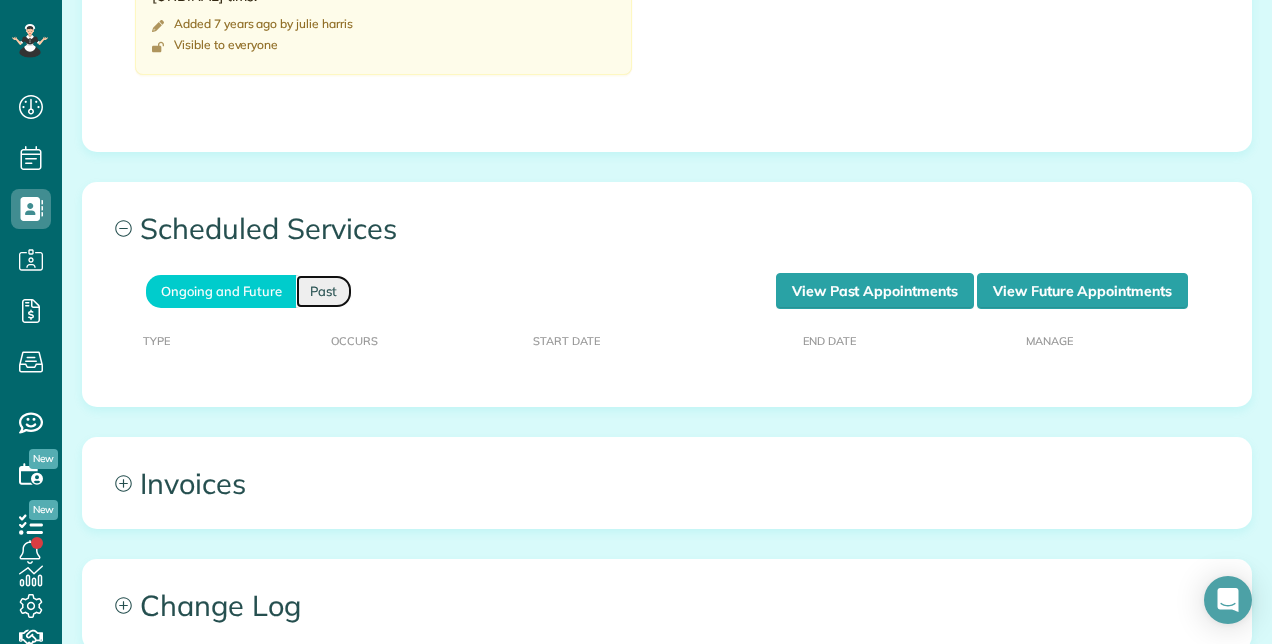 click on "Past" at bounding box center [324, 291] 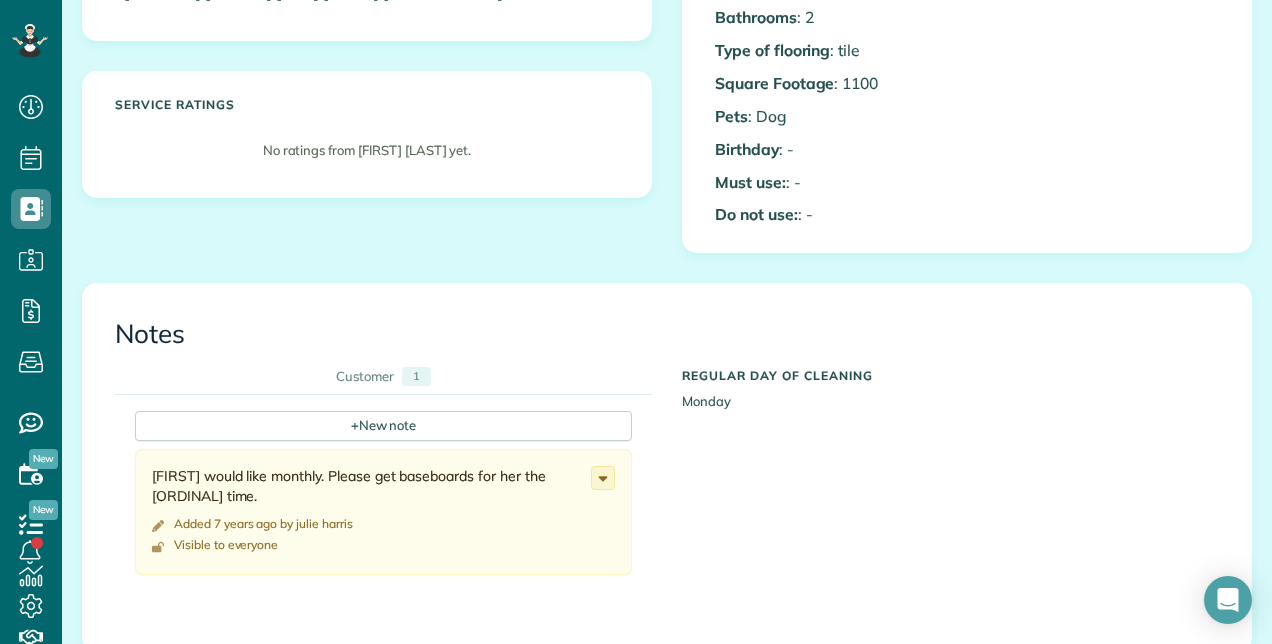 scroll, scrollTop: 0, scrollLeft: 0, axis: both 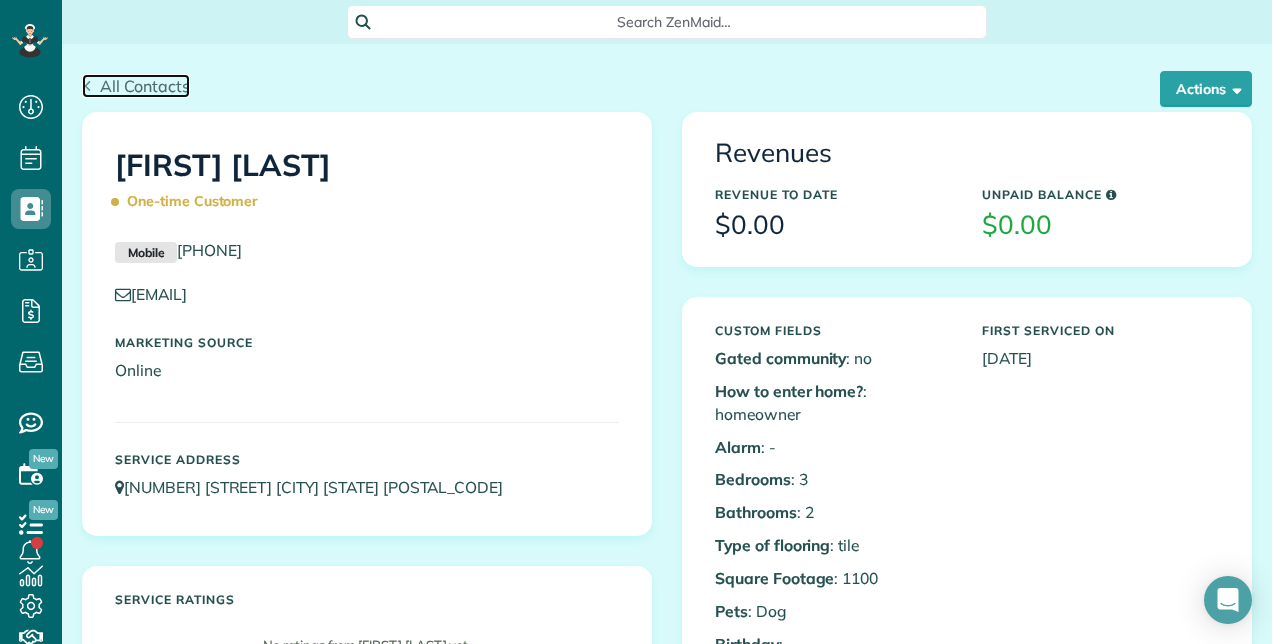 click on "All Contacts" at bounding box center [145, 86] 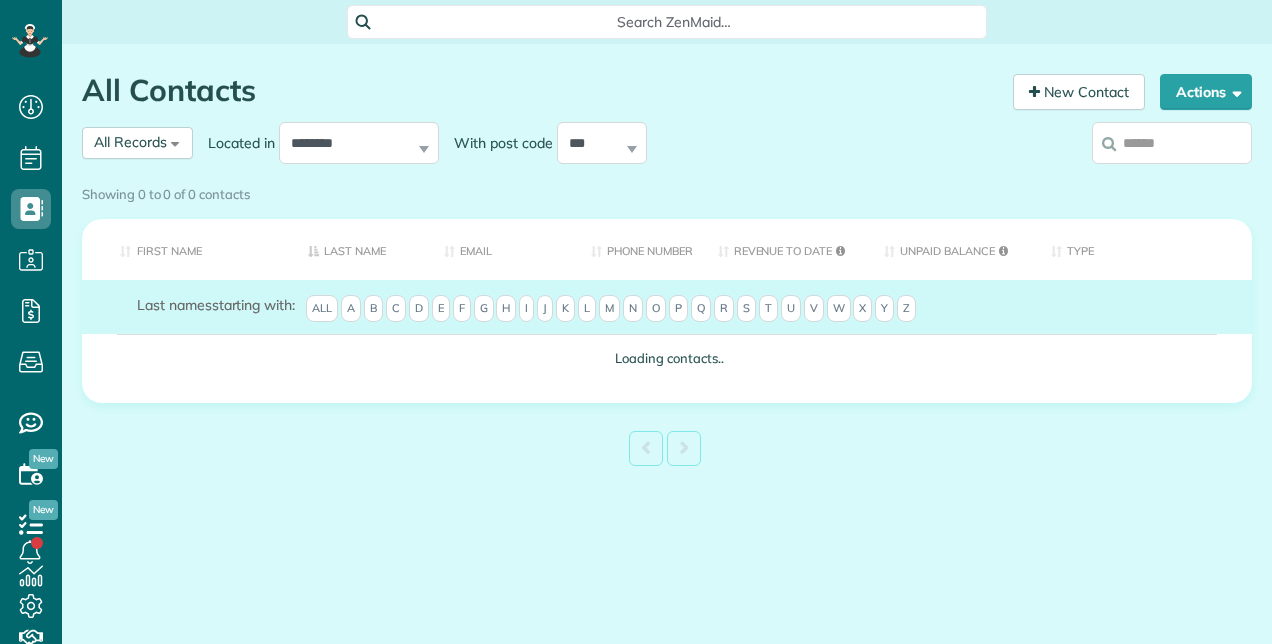scroll, scrollTop: 0, scrollLeft: 0, axis: both 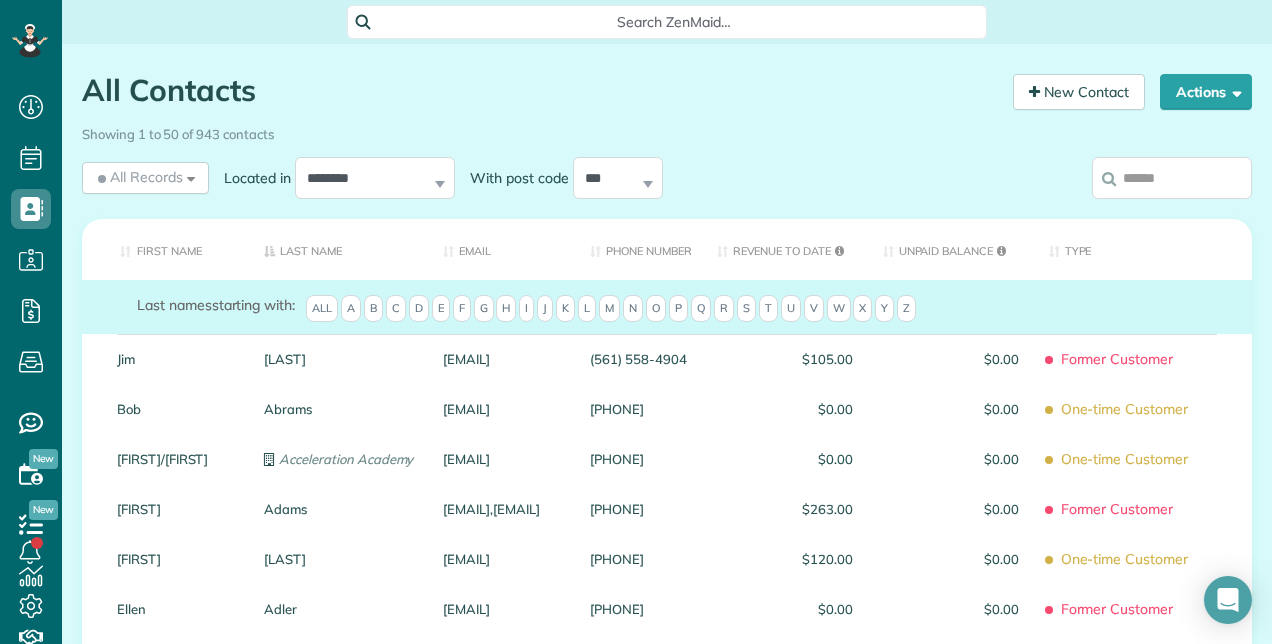 click on "A" at bounding box center (351, 309) 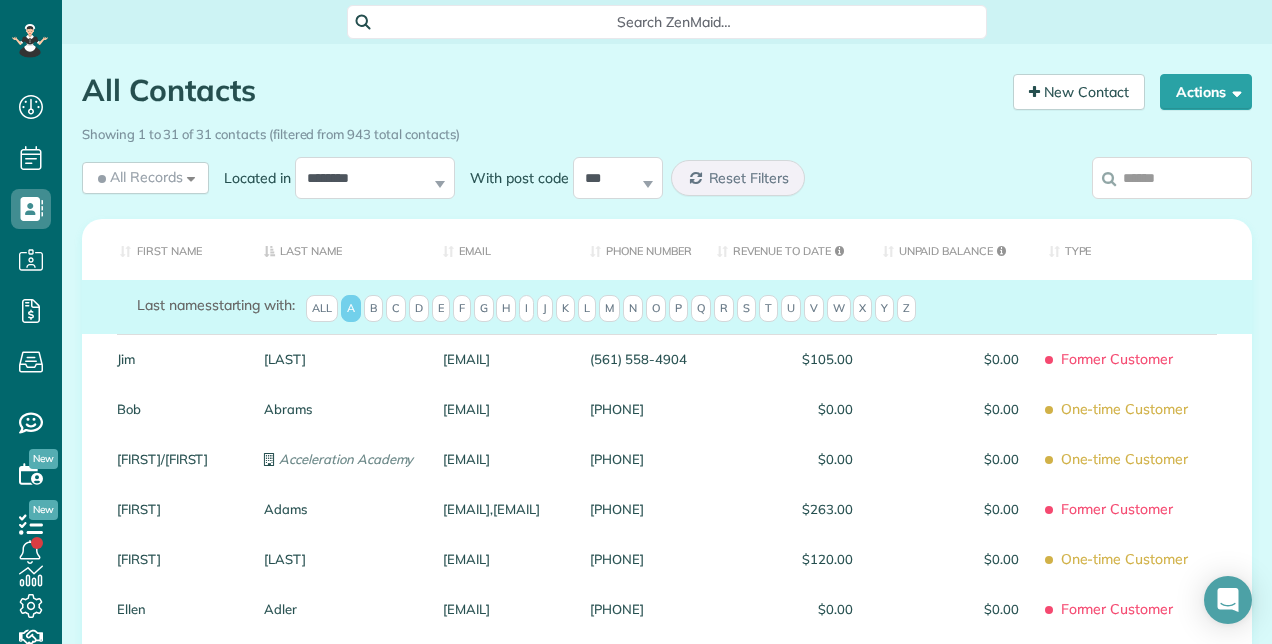 click on "First Name" at bounding box center [165, 249] 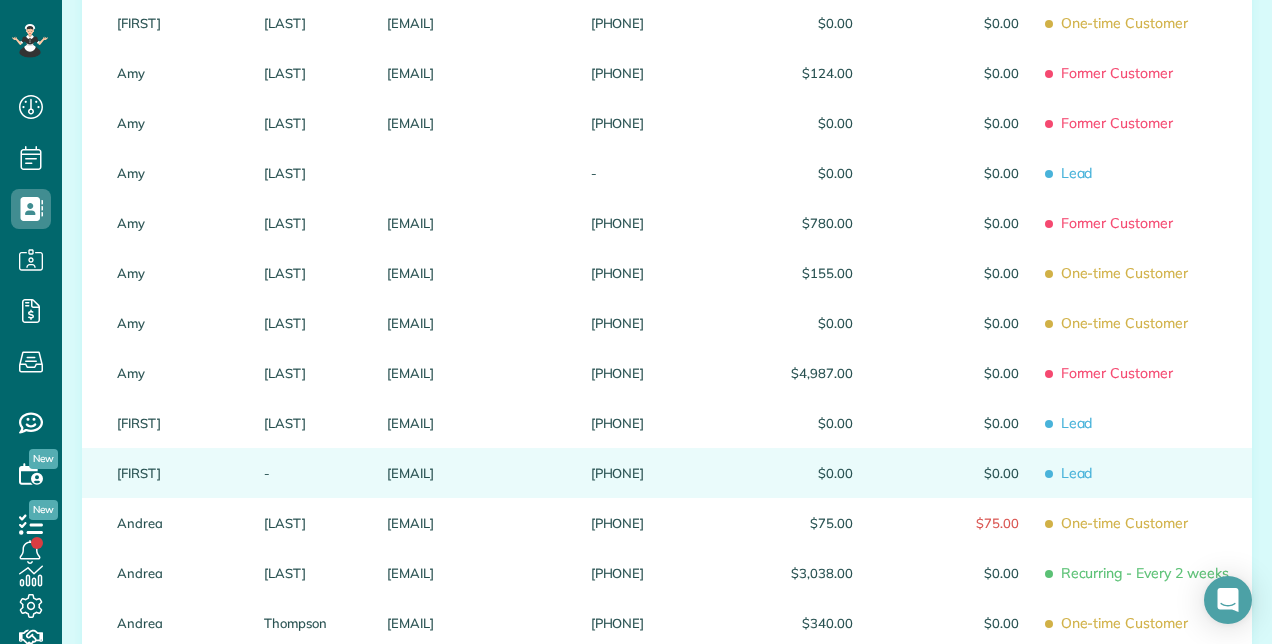 scroll, scrollTop: 1800, scrollLeft: 0, axis: vertical 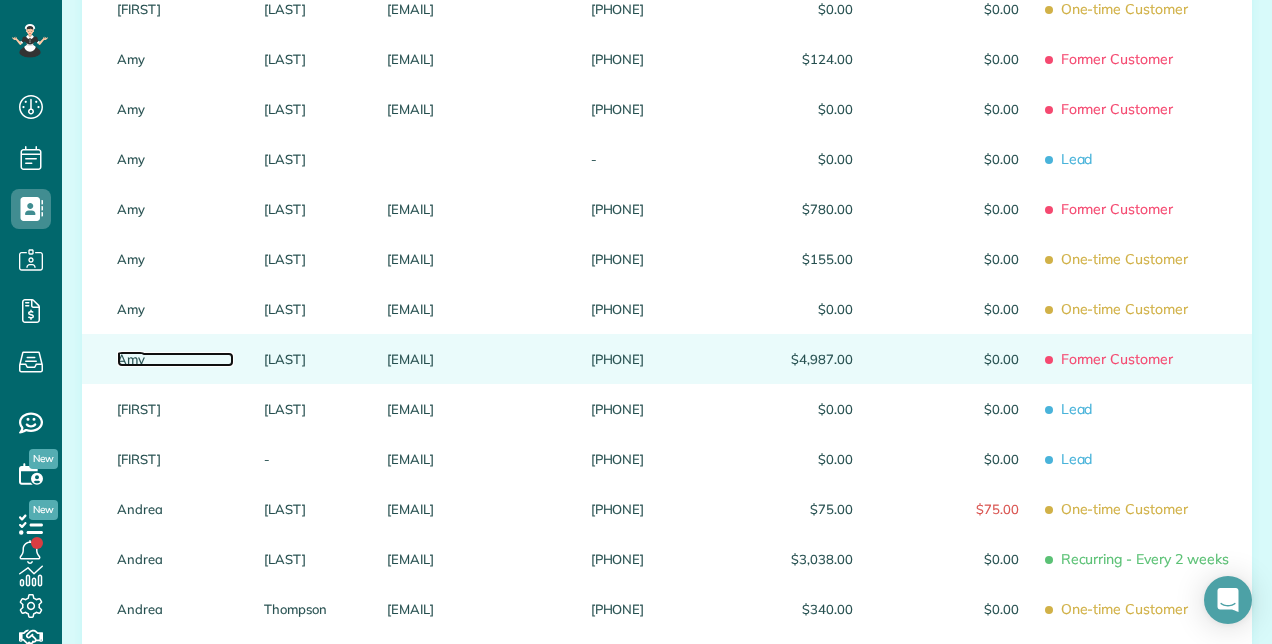 click on "Amy" at bounding box center [175, 359] 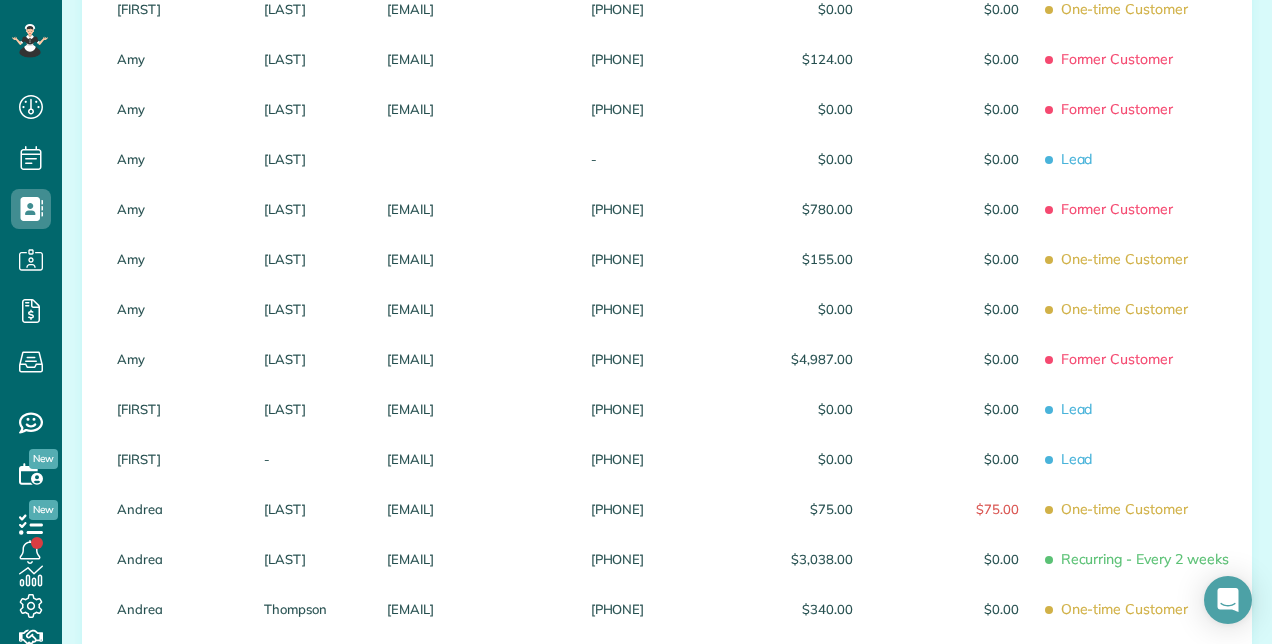 scroll, scrollTop: 15, scrollLeft: 0, axis: vertical 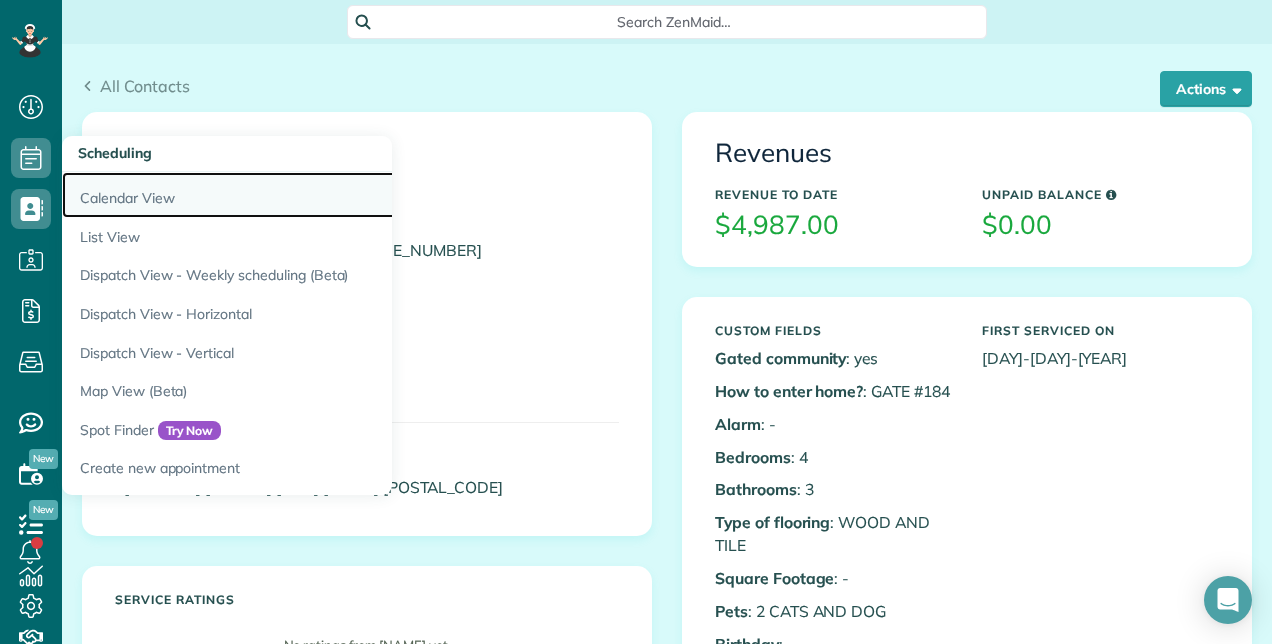 click on "Calendar View" at bounding box center [312, 195] 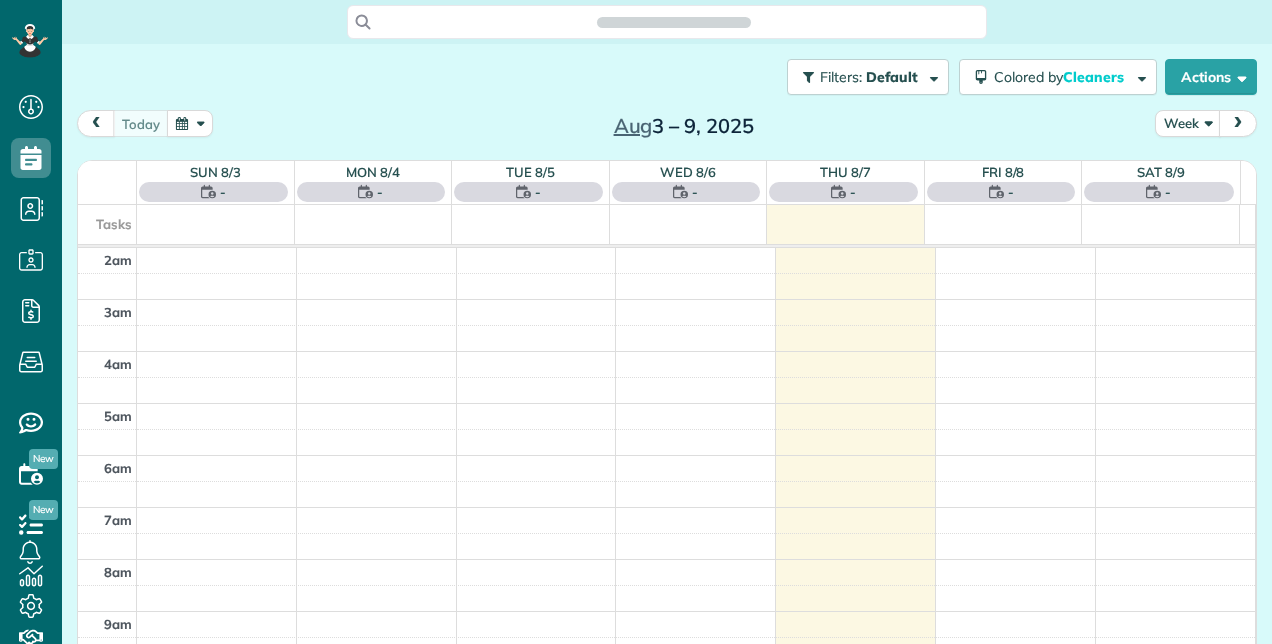 scroll, scrollTop: 0, scrollLeft: 0, axis: both 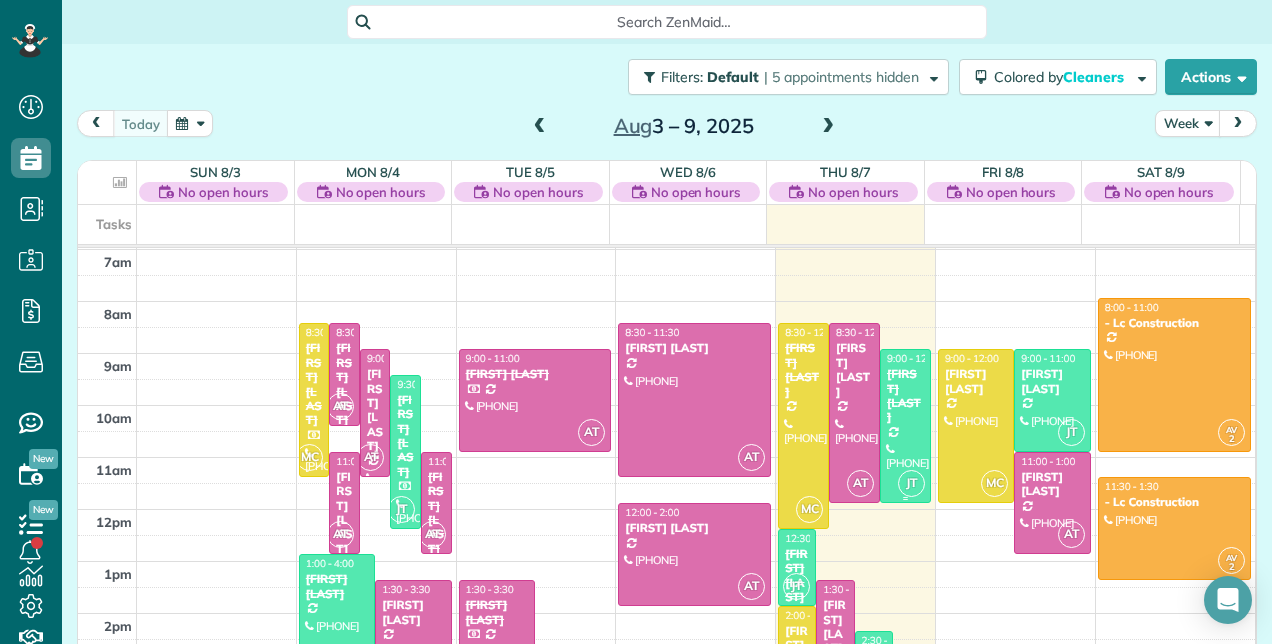 click on "[FIRST] [LAST]" at bounding box center (905, 396) 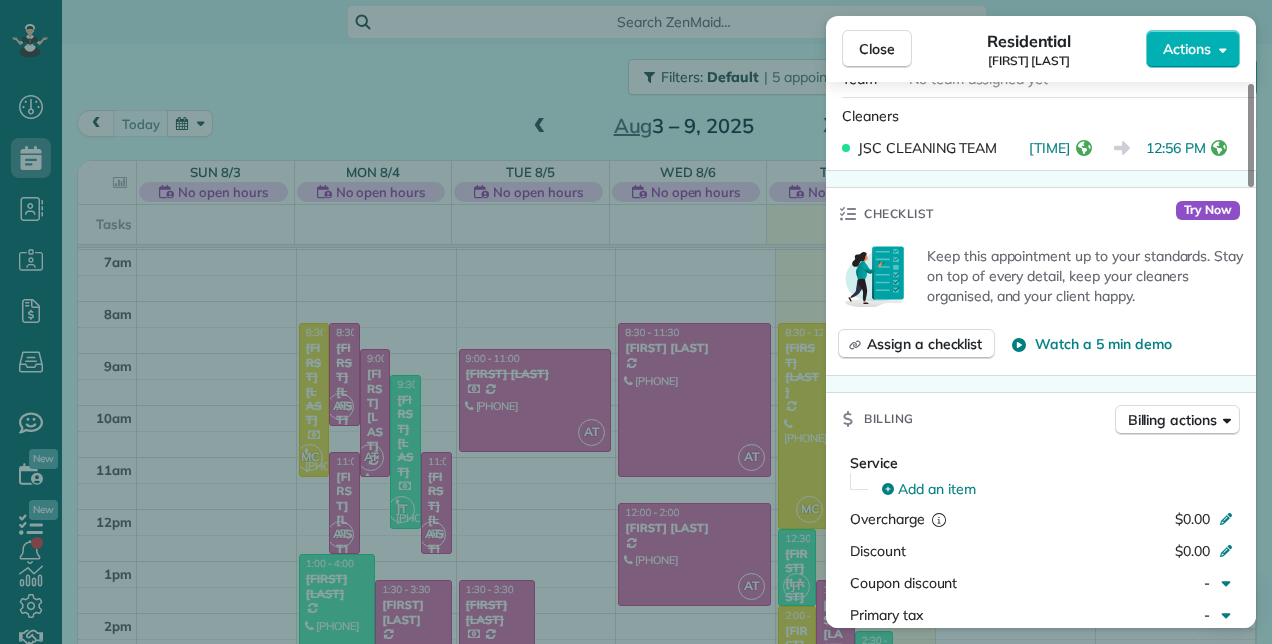 scroll, scrollTop: 604, scrollLeft: 0, axis: vertical 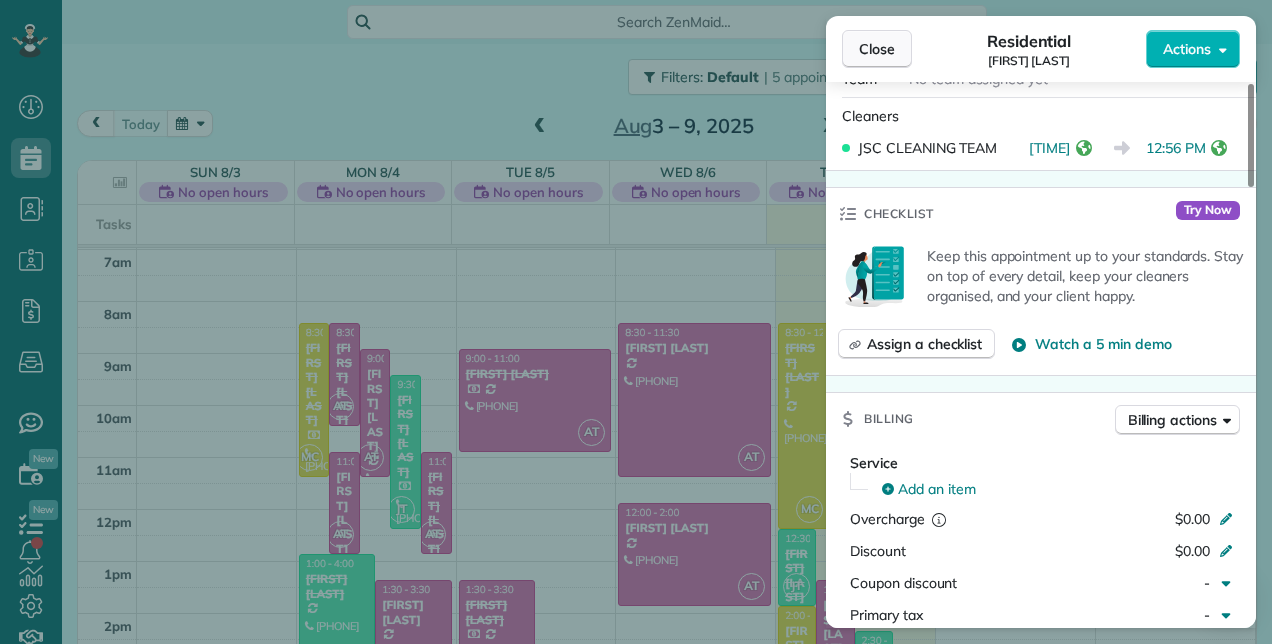 click on "Close" at bounding box center (877, 49) 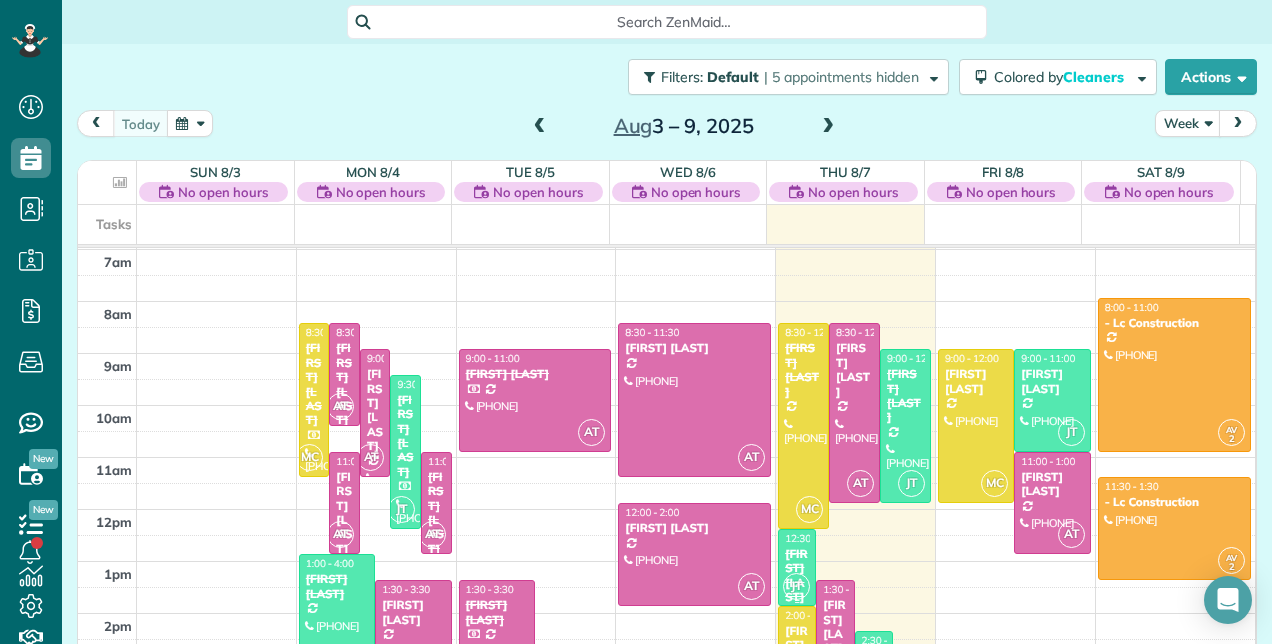 click on "[FIRST] [LAST]" at bounding box center [797, 576] 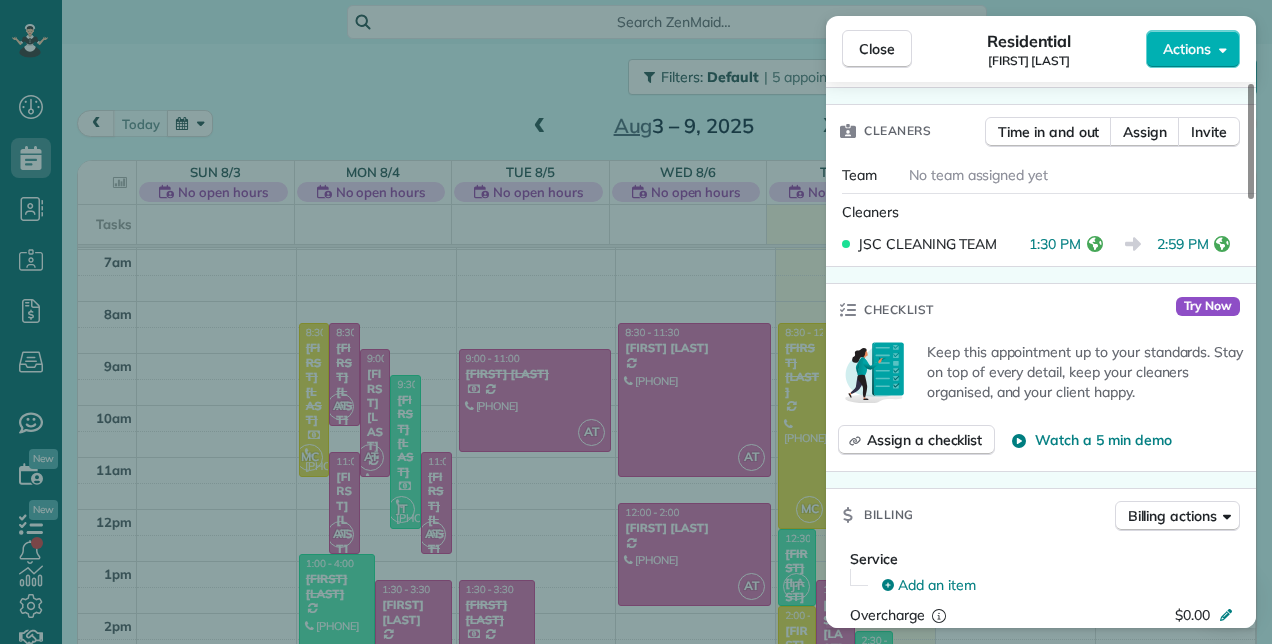 scroll, scrollTop: 610, scrollLeft: 0, axis: vertical 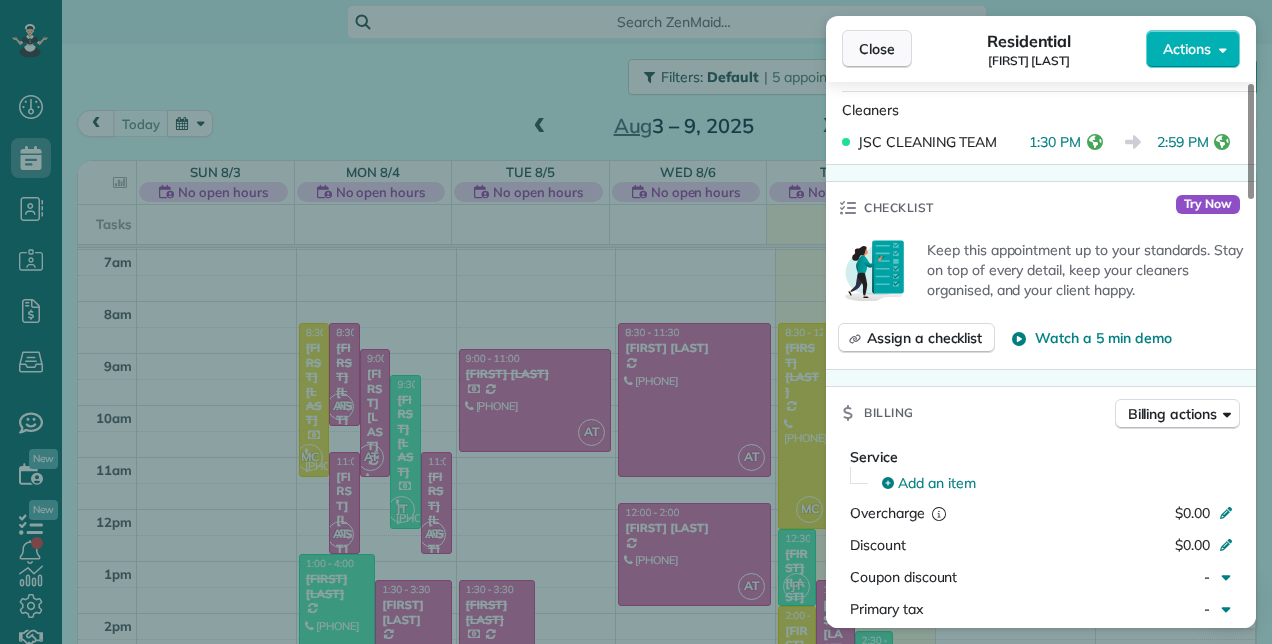 click on "Close" at bounding box center (877, 49) 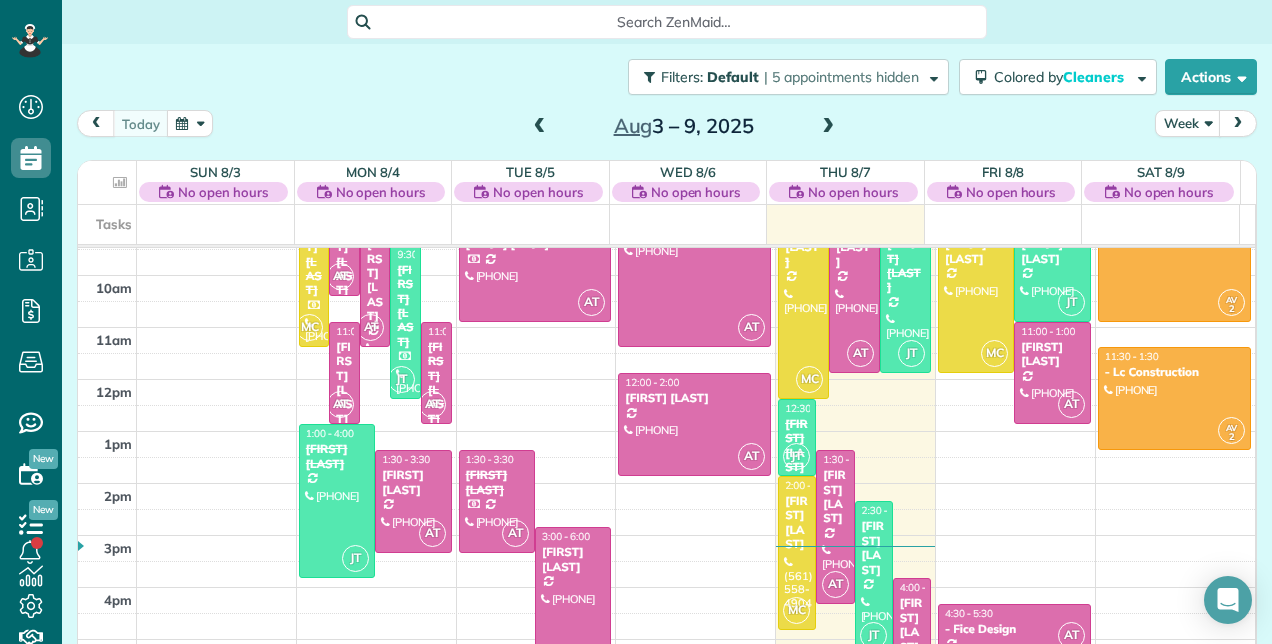 scroll, scrollTop: 448, scrollLeft: 0, axis: vertical 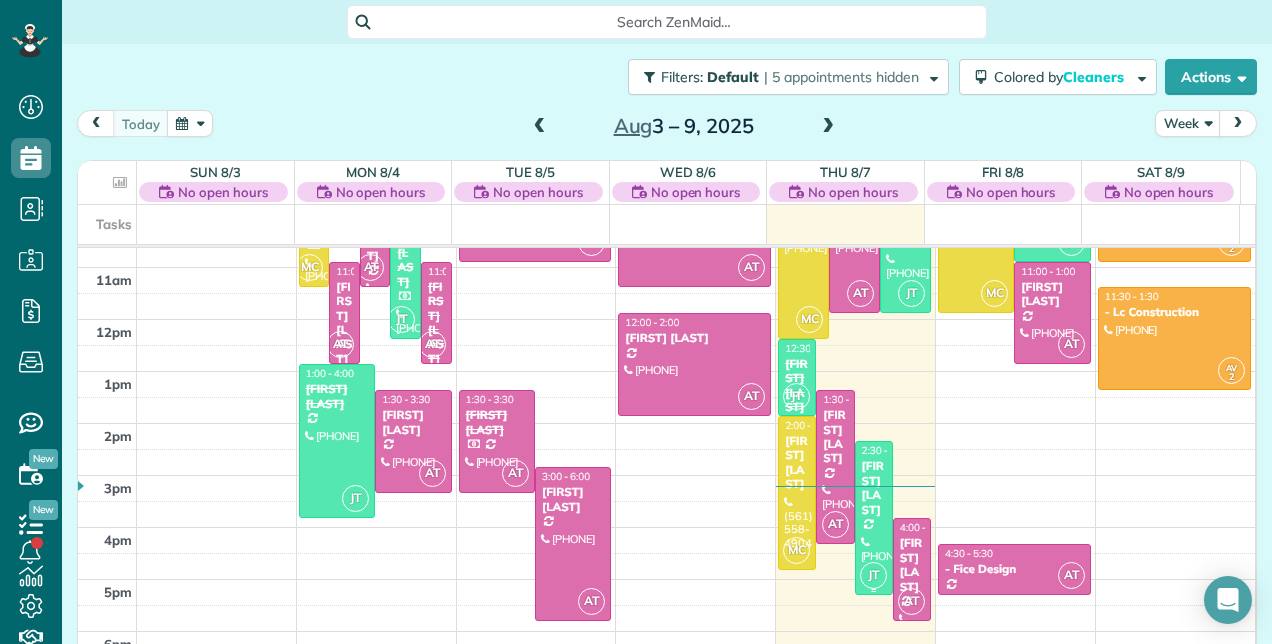 click on "[FIRST] [LAST]" at bounding box center [874, 488] 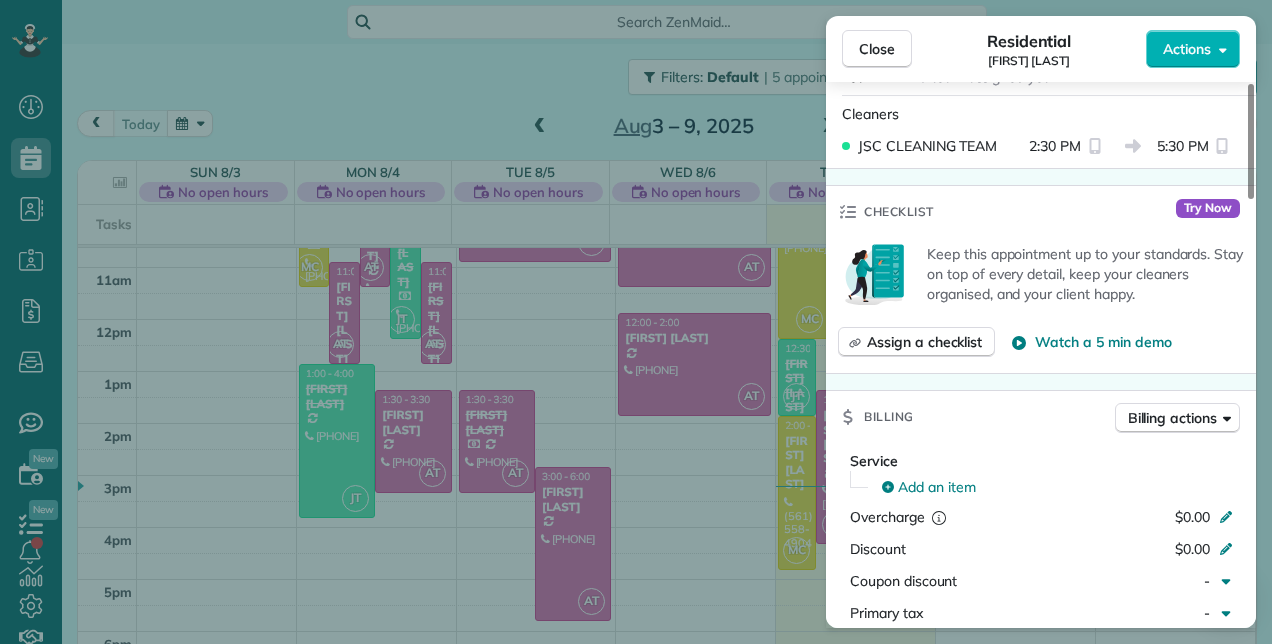 scroll, scrollTop: 202, scrollLeft: 0, axis: vertical 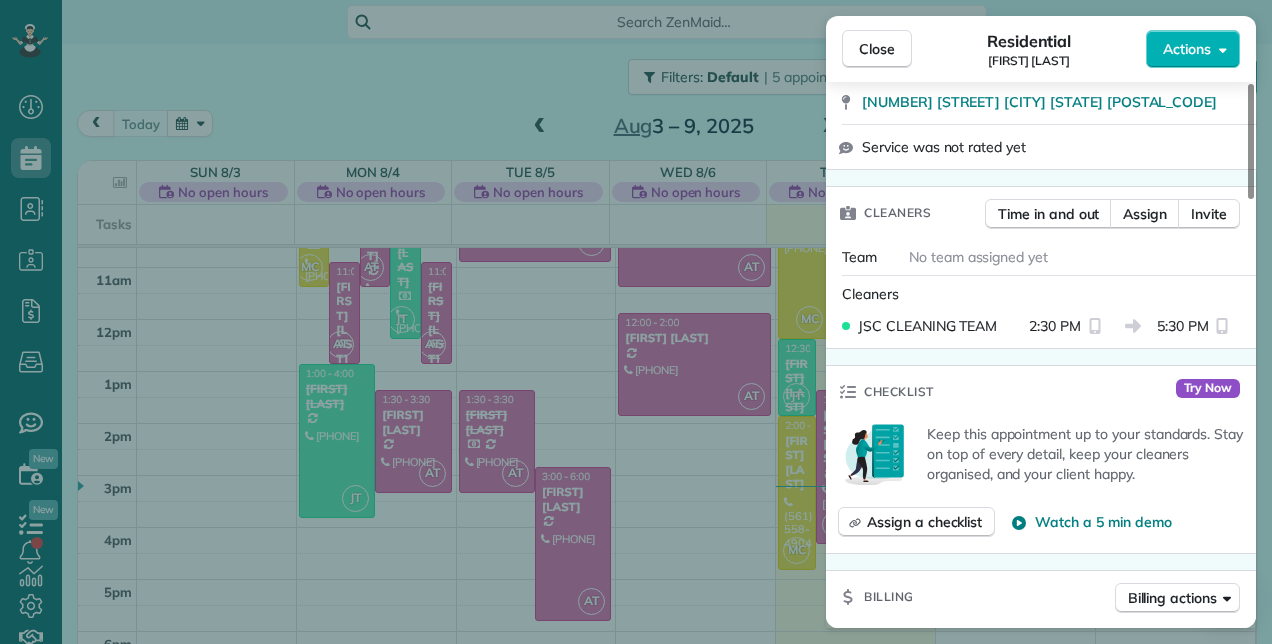drag, startPoint x: 1248, startPoint y: 217, endPoint x: 1174, endPoint y: 265, distance: 88.20431 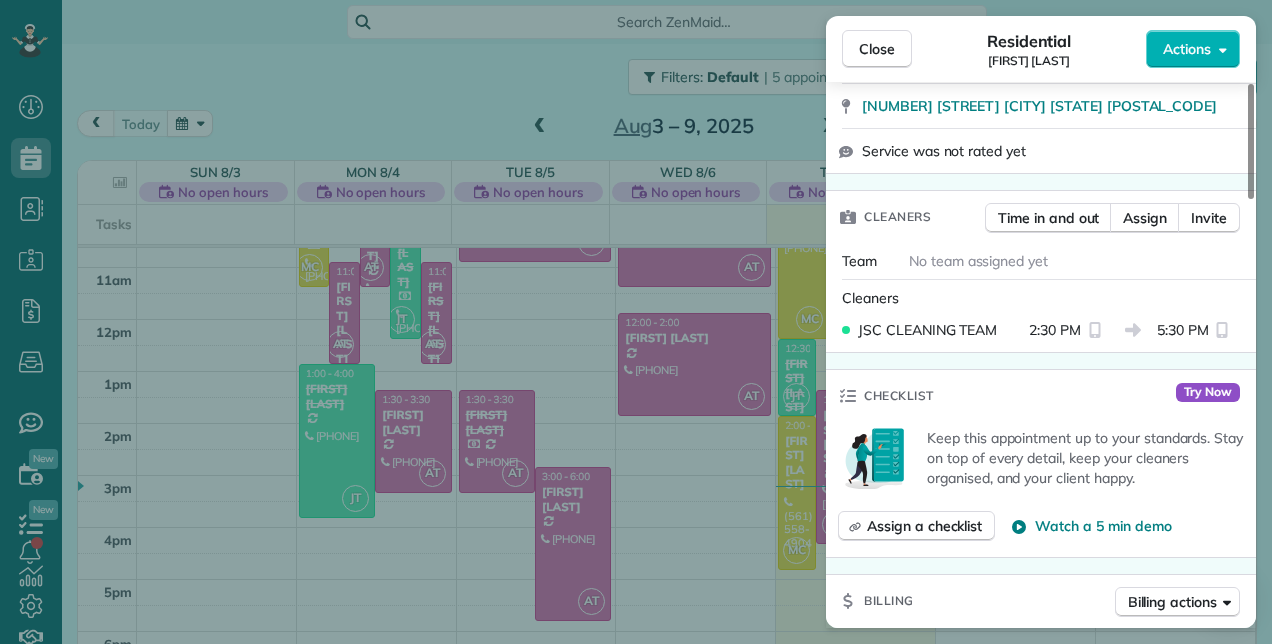 click on "Close Residential [FIRST] [LAST] Actions Status Active [FIRST] [LAST] · Open profile MOBILE [PHONE] Copy [EMAIL] Copy View Details Residential [DAY], [MONTH] [DAY_NUM], [YEAR] ( [DAY_OF_WEEK] ) [TIME] [TIME] [DURATION] Repeats weekly Edit recurring service Previous ([MONTH] [DAY_NUM]) Next ([MONTH] [DAY_NUM]) [NUMBER] [STREET] [CITY] [STATE] [POSTAL_CODE] Service was not rated yet Cleaners Time in and out Assign Invite Team No team assigned yet Cleaners [TEAM_NAME]   [TIME] [TIME] Checklist Try Now Keep this appointment up to your standards. Stay on top of every detail, keep your cleaners organised, and your client happy. Assign a checklist Watch a 5 min demo Billing Billing actions Service Add an item Overcharge $[AMOUNT] Discount $[AMOUNT] Coupon discount - Primary tax - Secondary tax - Total appointment price $[AMOUNT] Tips collected $[AMOUNT] Mark as paid Total including tip $[AMOUNT] Get paid online in no-time! Send an invoice and reward your cleaners with tips Charge customer credit card Appointment custom fields No No Notes" at bounding box center (636, 322) 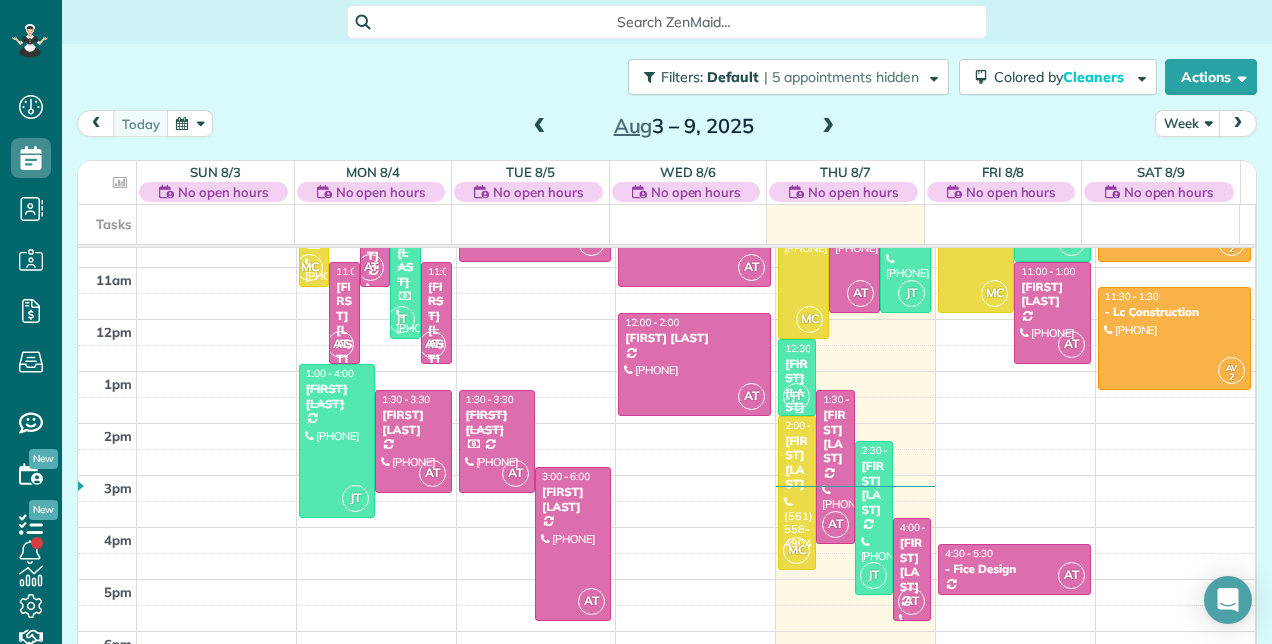 click on "12:30 - 2:00" at bounding box center (812, 348) 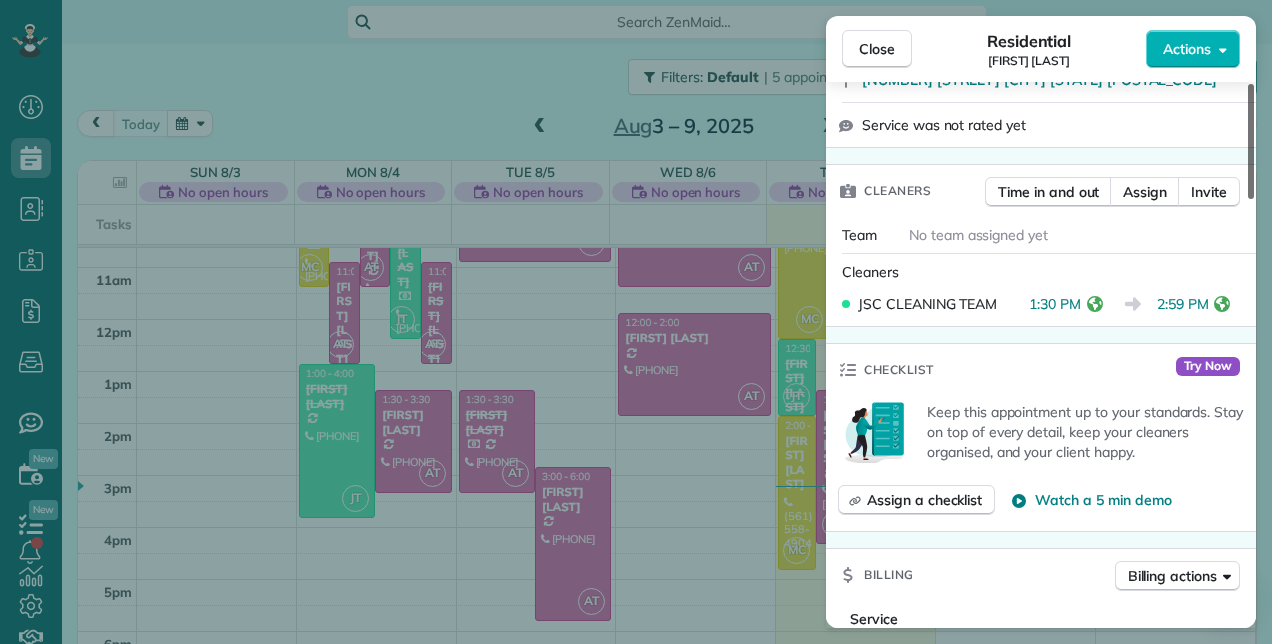 scroll, scrollTop: 486, scrollLeft: 0, axis: vertical 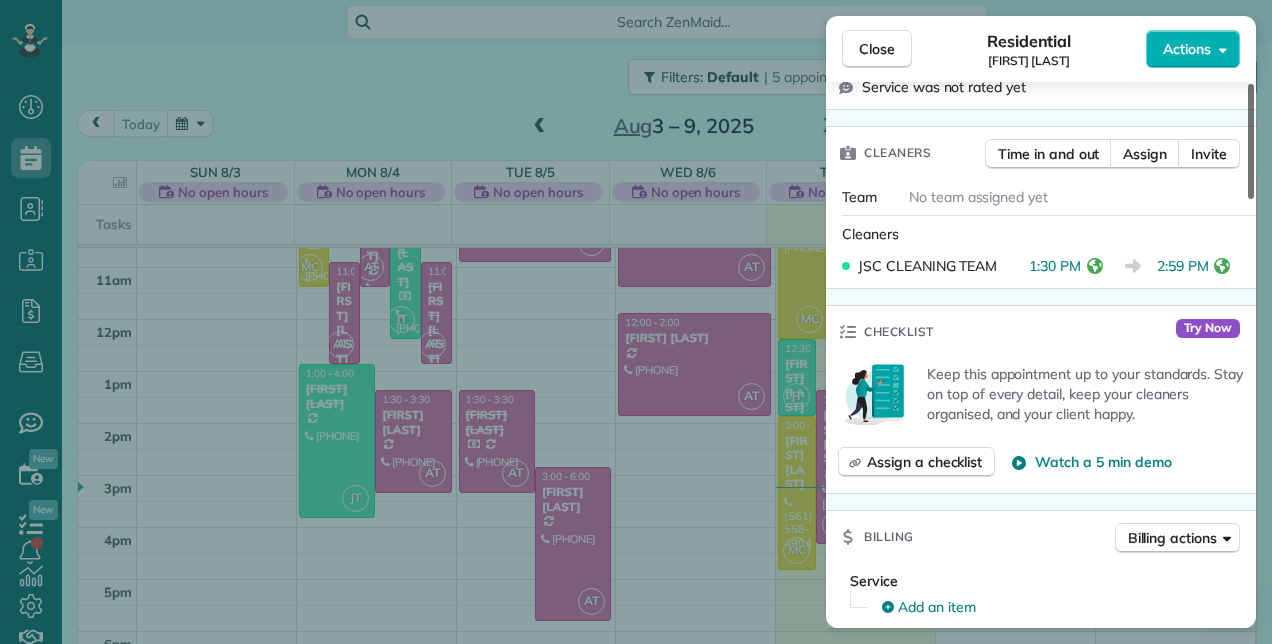 drag, startPoint x: 1246, startPoint y: 180, endPoint x: 1248, endPoint y: 282, distance: 102.01961 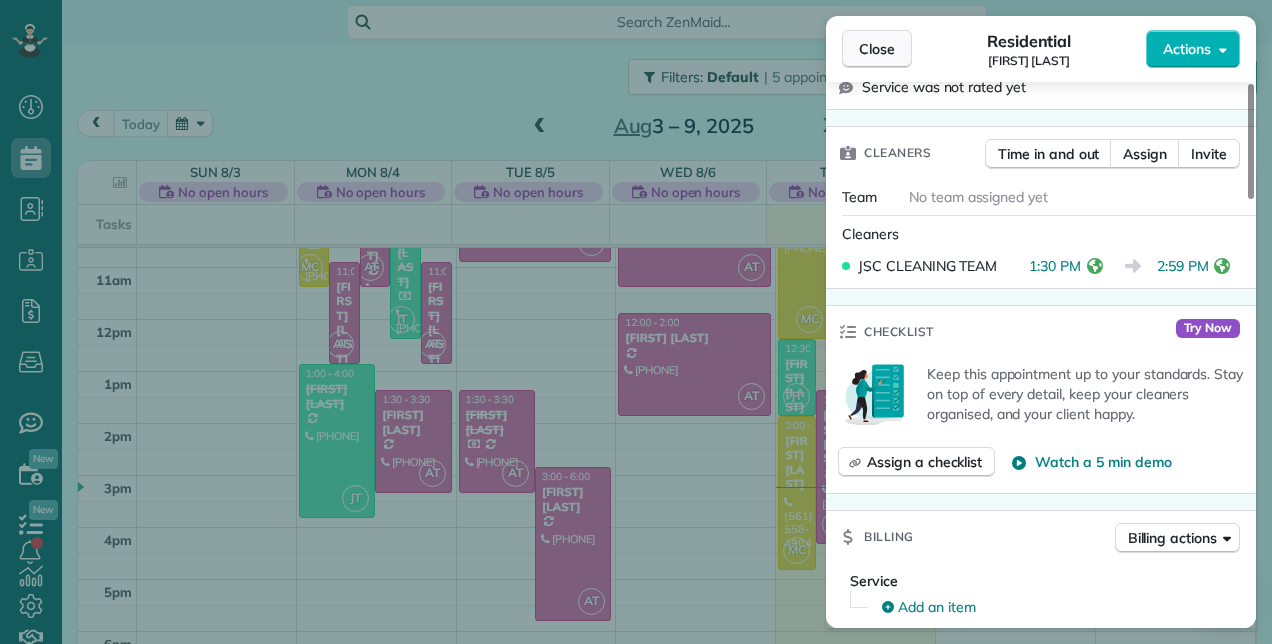 click on "Close" at bounding box center [877, 49] 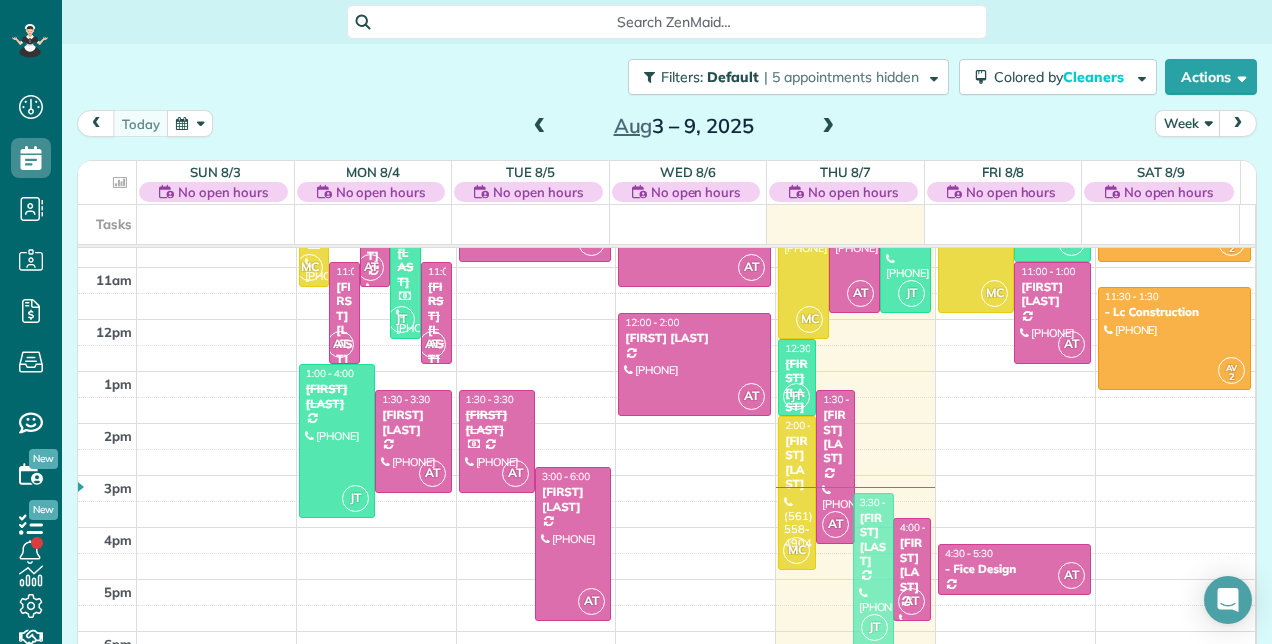 drag, startPoint x: 853, startPoint y: 466, endPoint x: 848, endPoint y: 515, distance: 49.25444 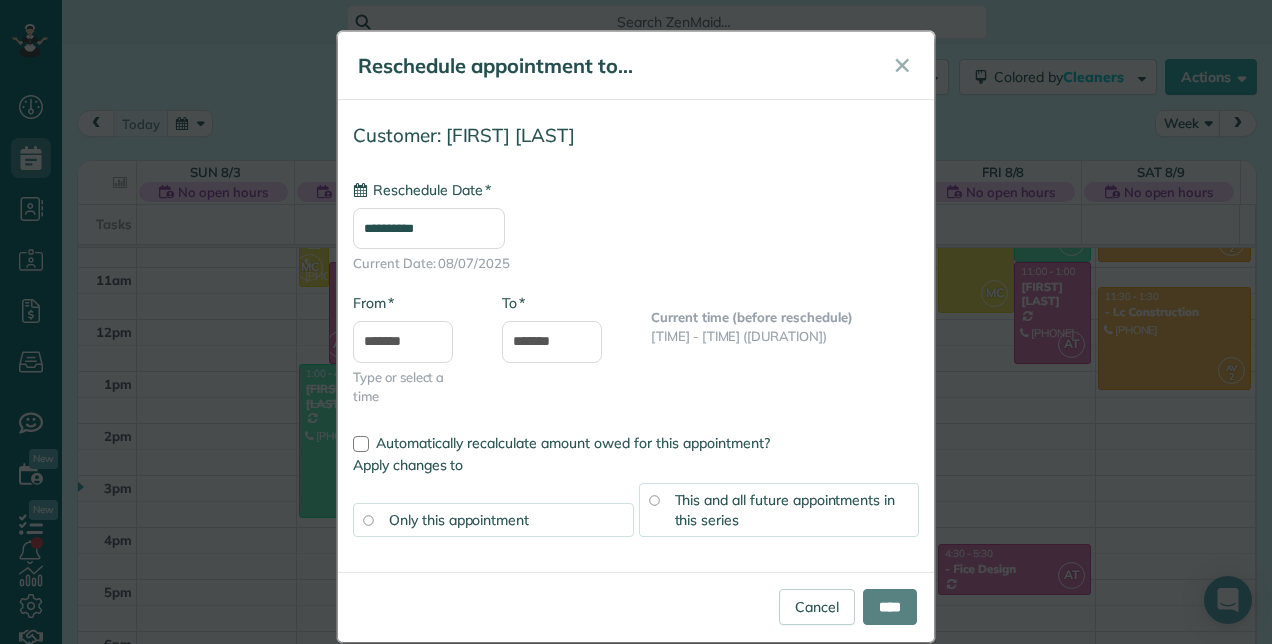 type on "**********" 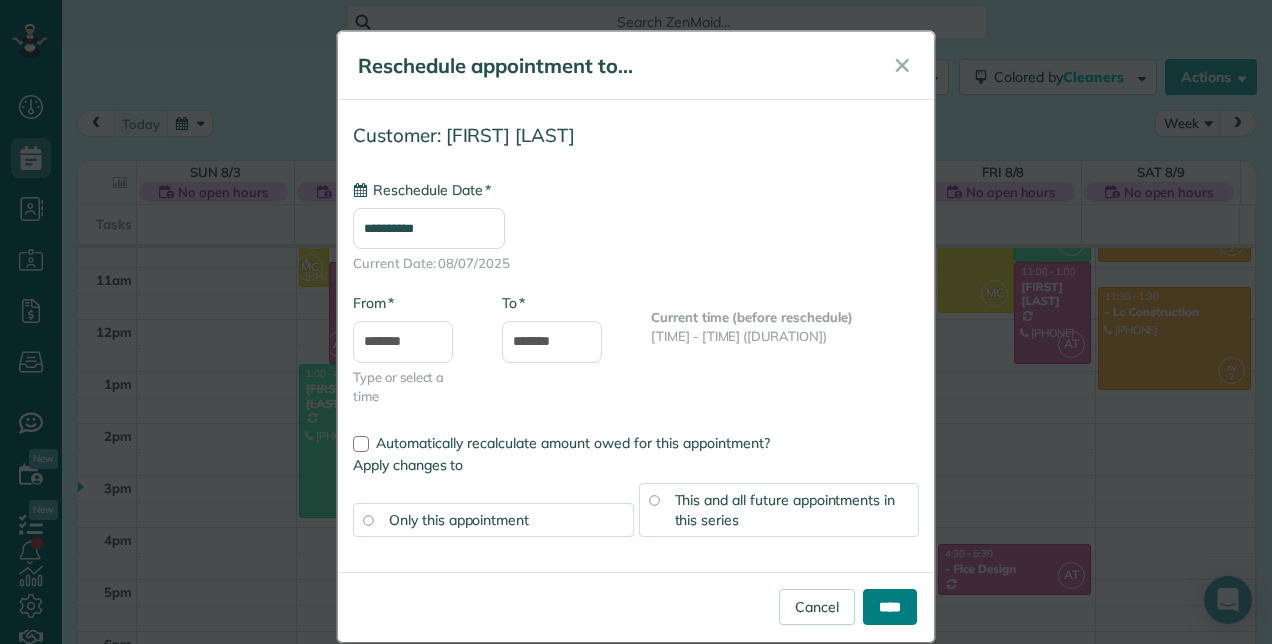 click on "****" at bounding box center (890, 607) 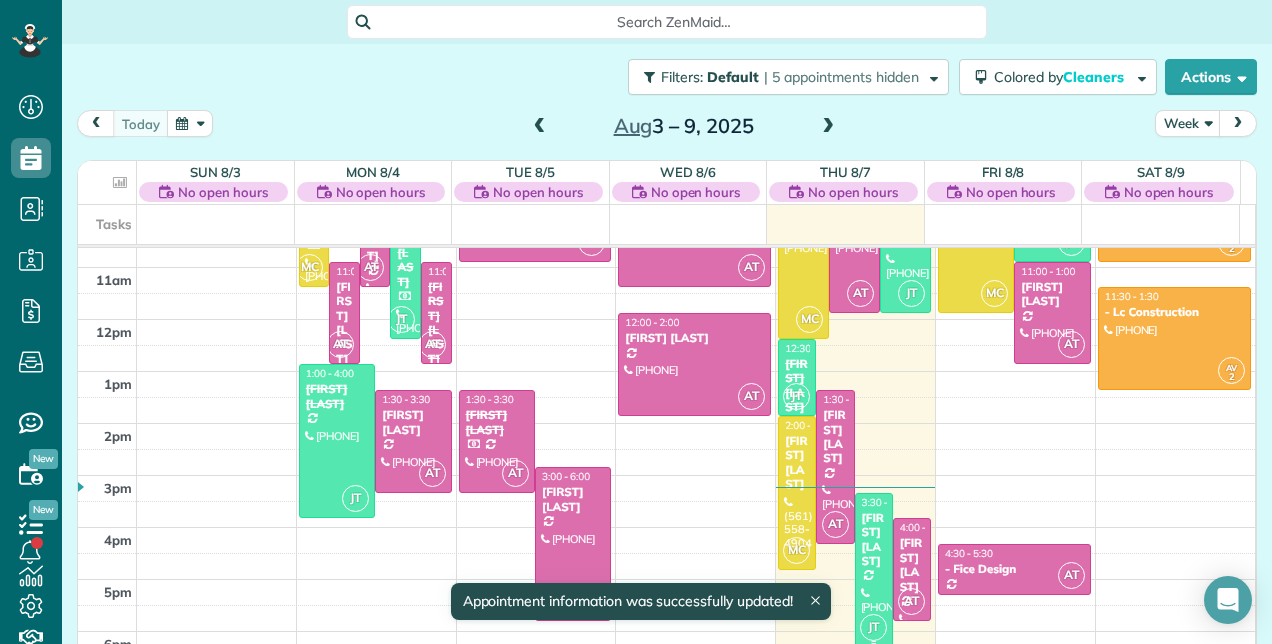 click on "[FIRST] [LAST]" at bounding box center [874, 540] 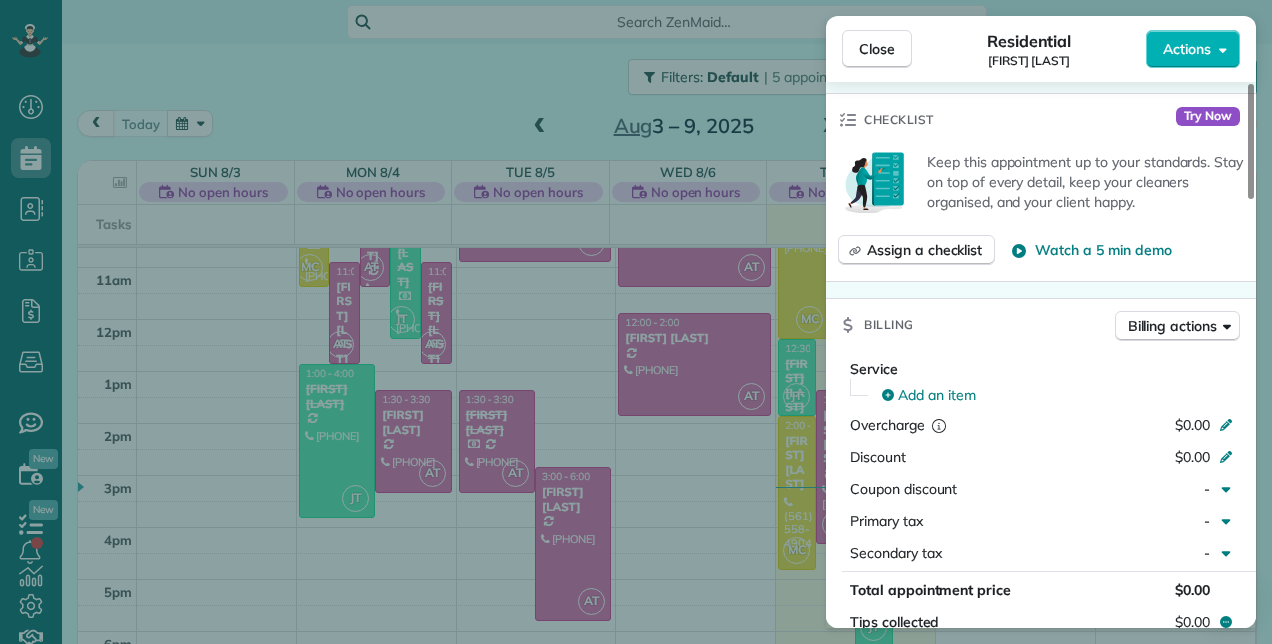 scroll, scrollTop: 394, scrollLeft: 0, axis: vertical 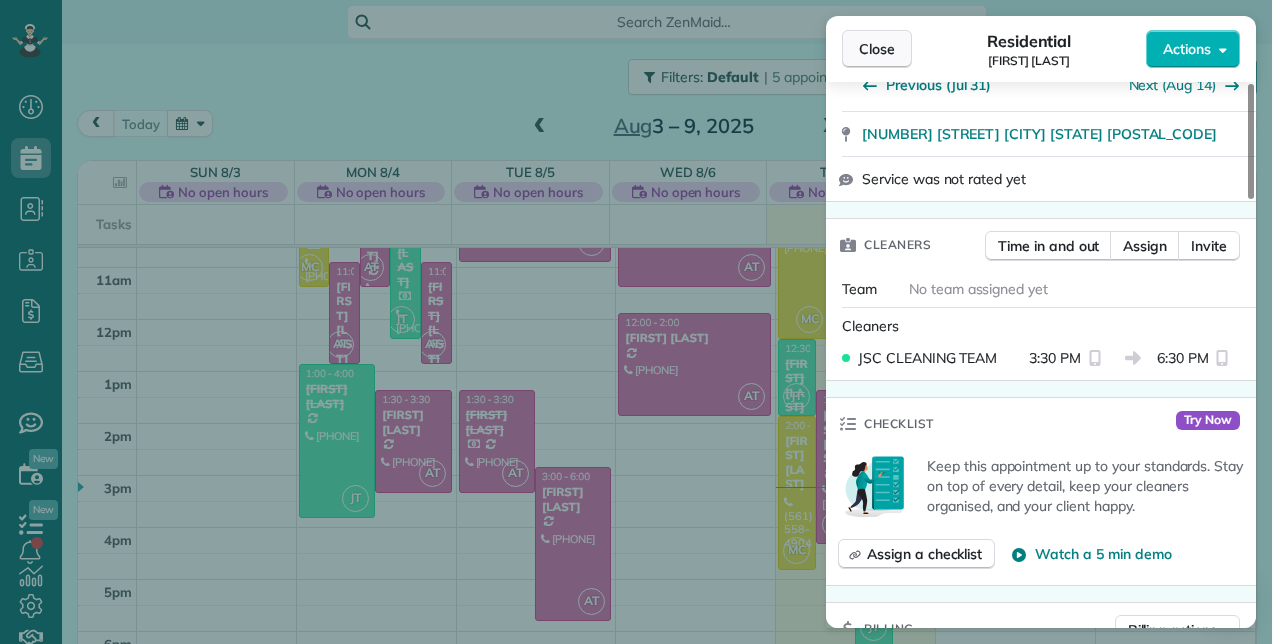 click on "Close" at bounding box center [877, 49] 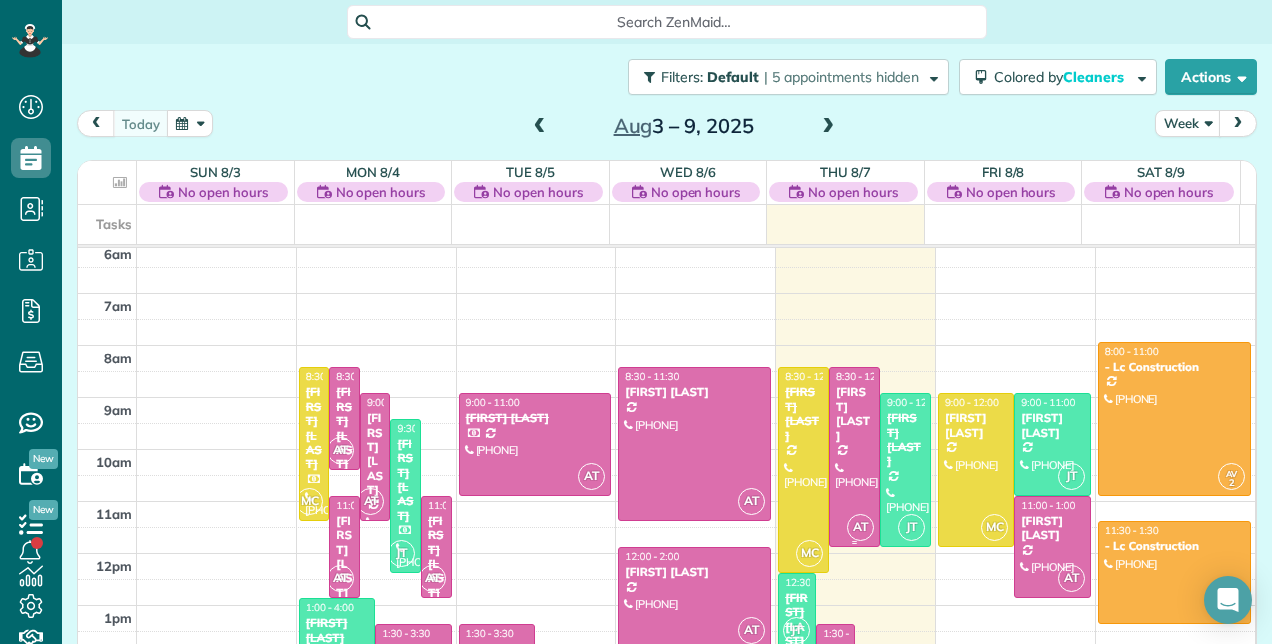 scroll, scrollTop: 348, scrollLeft: 0, axis: vertical 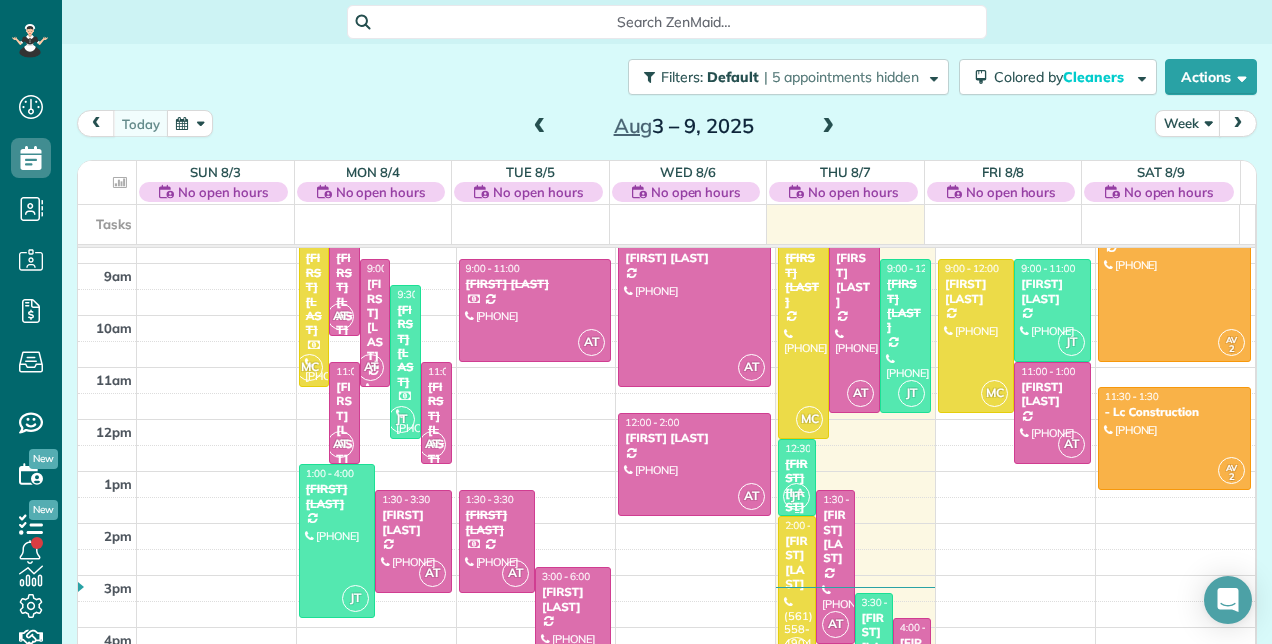 click on "[FIRST] [LAST]" at bounding box center [797, 486] 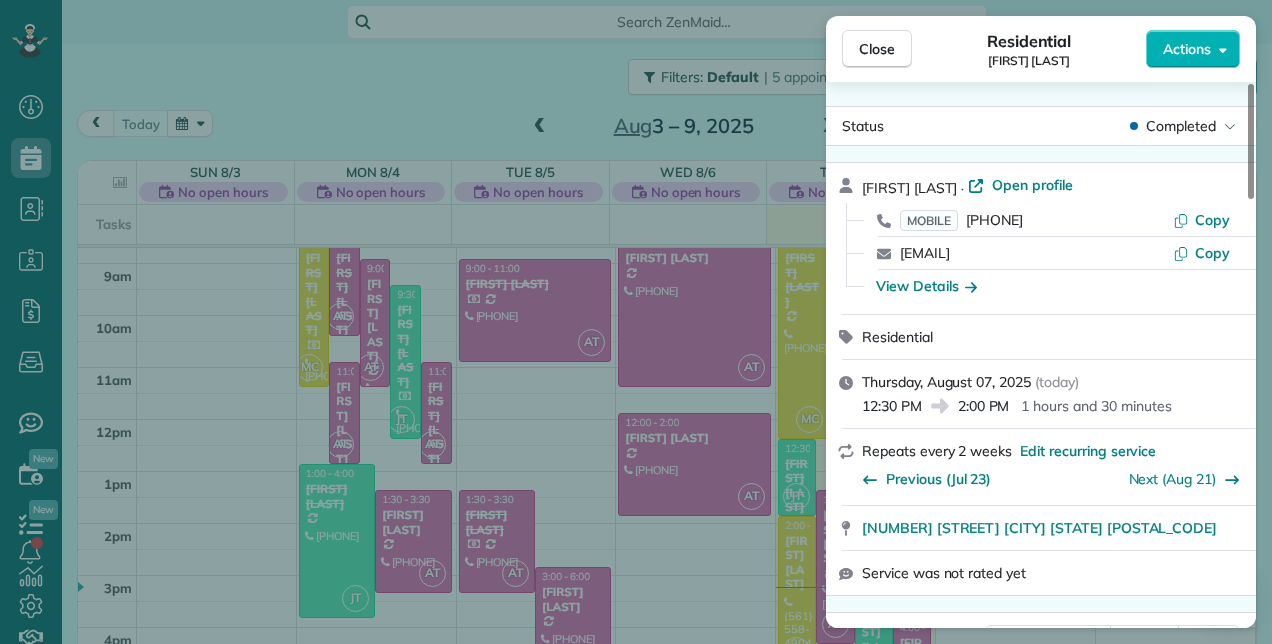 scroll, scrollTop: 203, scrollLeft: 0, axis: vertical 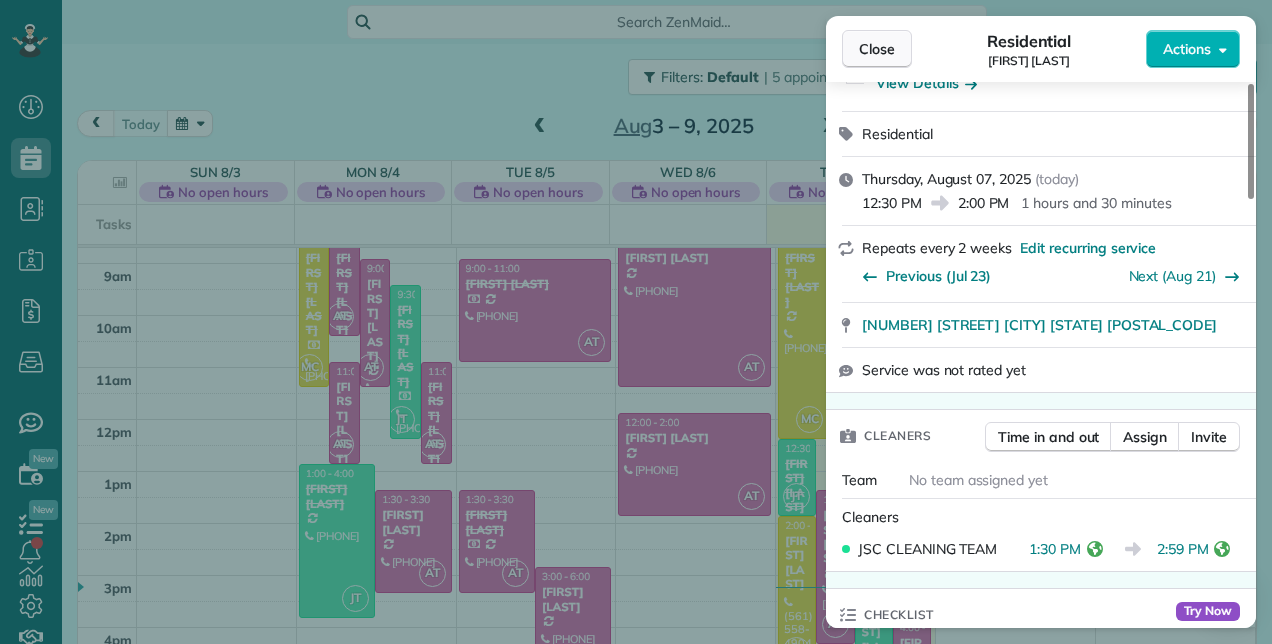 click on "Close" at bounding box center [877, 49] 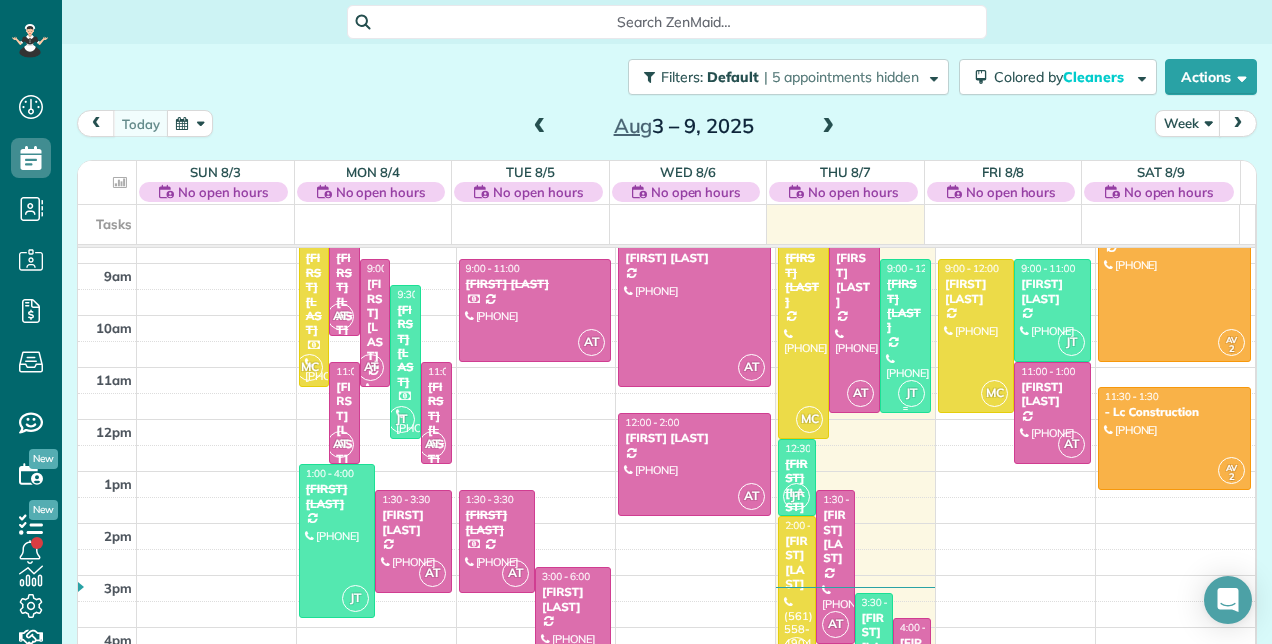 click at bounding box center (905, 336) 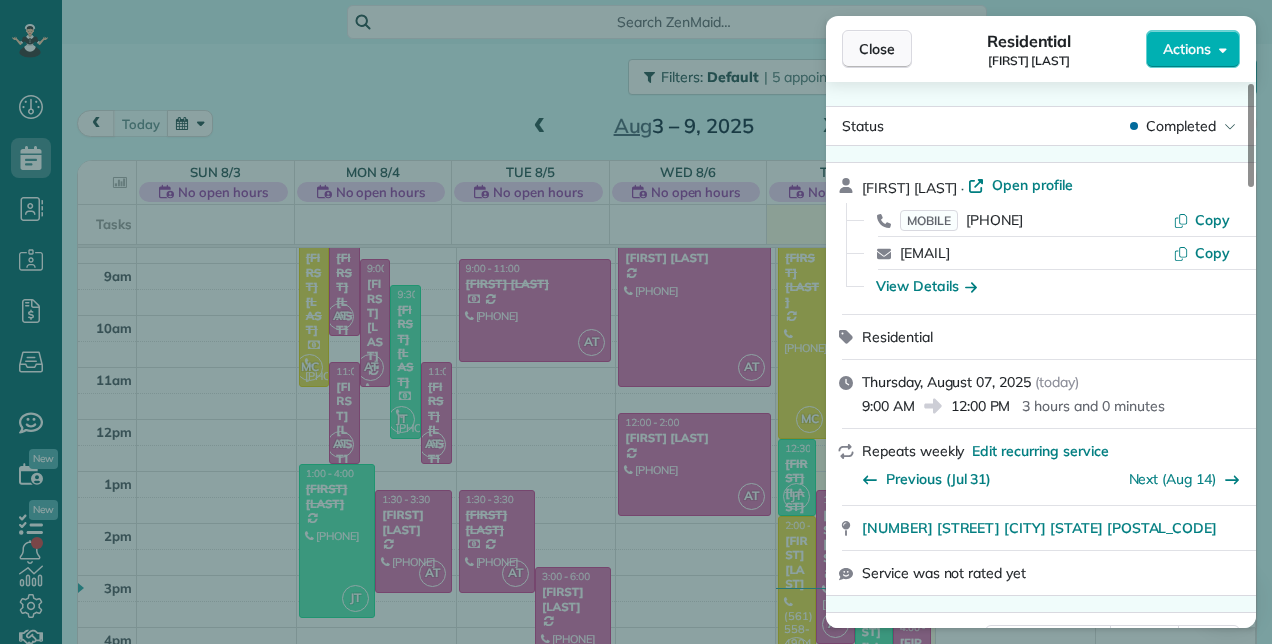 click on "Close" at bounding box center (877, 49) 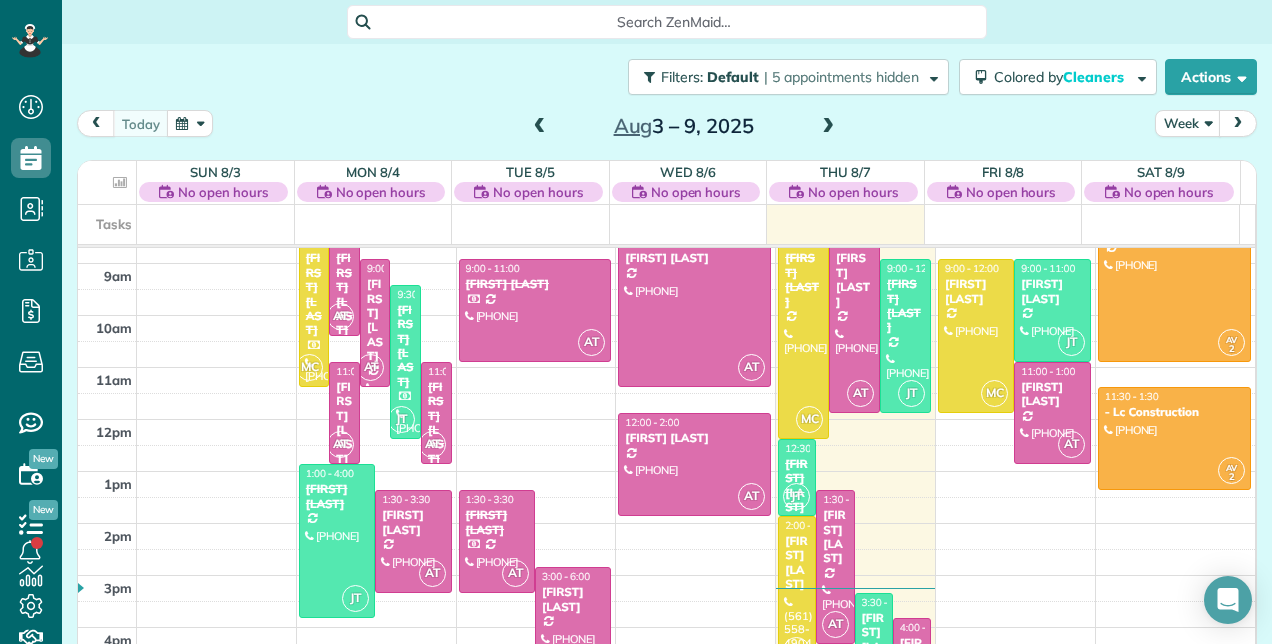 click on "3:30 - 6:30" at bounding box center (886, 602) 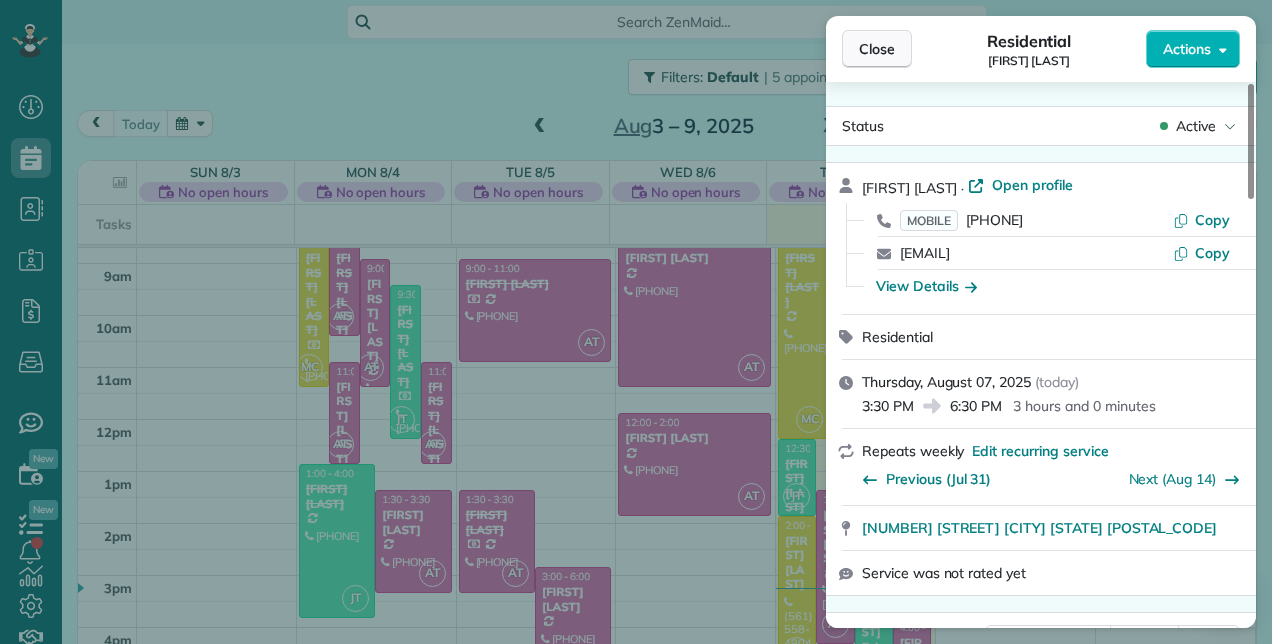 click on "Close" at bounding box center (877, 49) 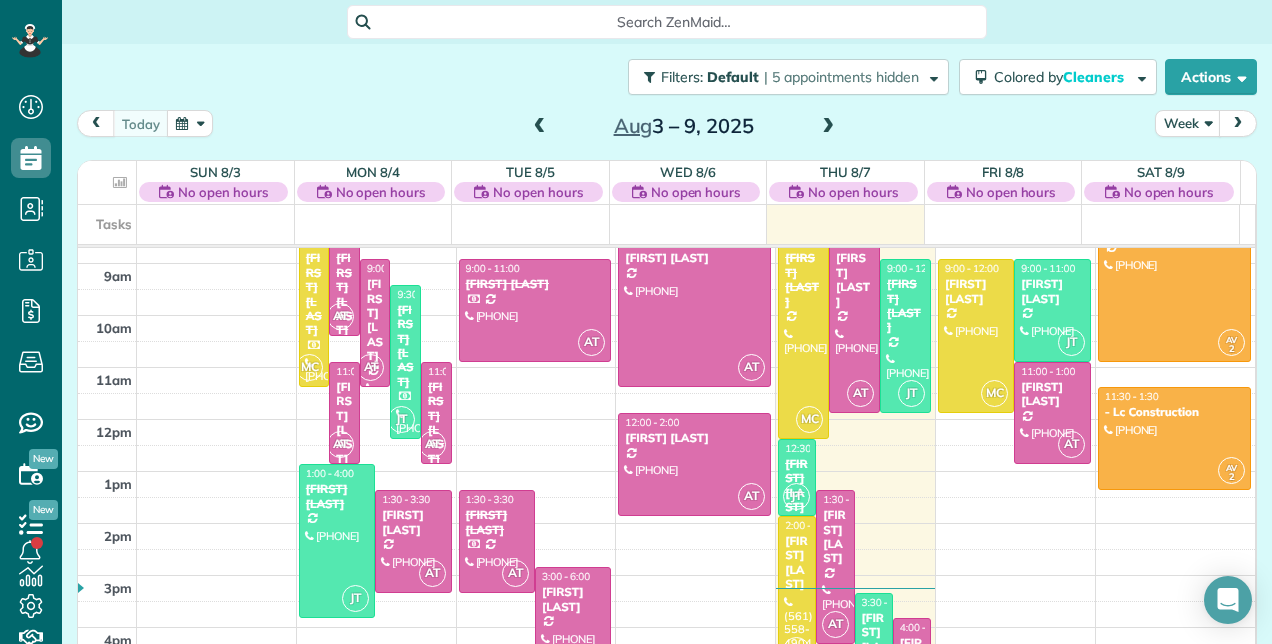 click at bounding box center (828, 127) 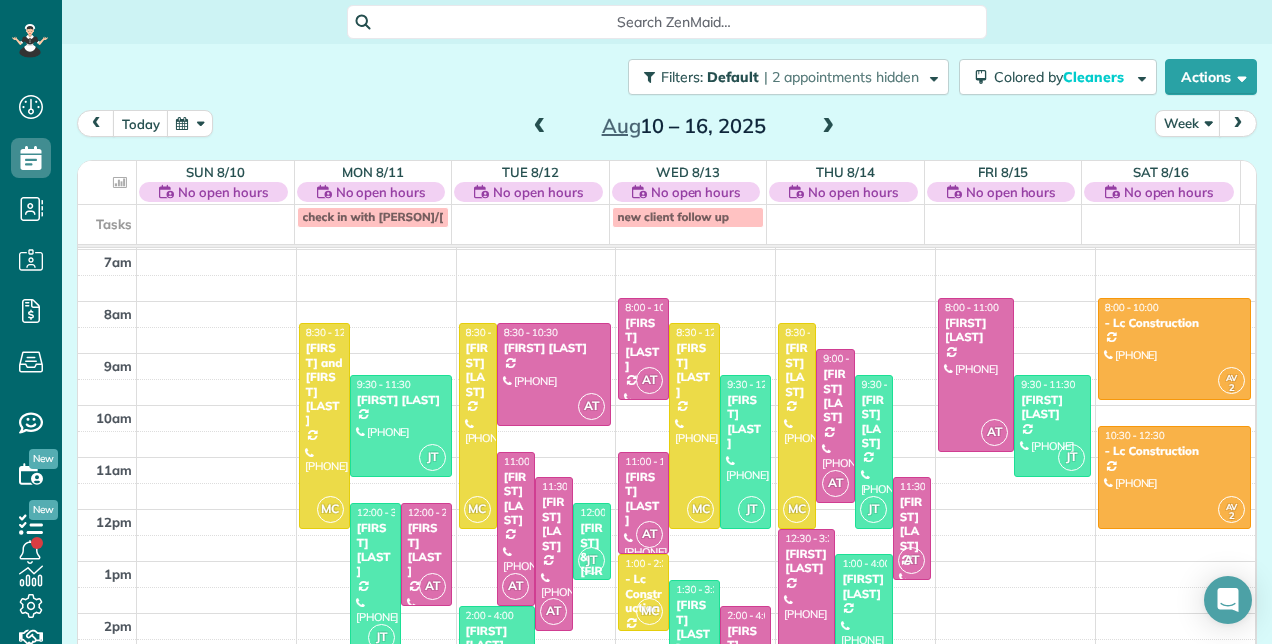 scroll, scrollTop: 448, scrollLeft: 0, axis: vertical 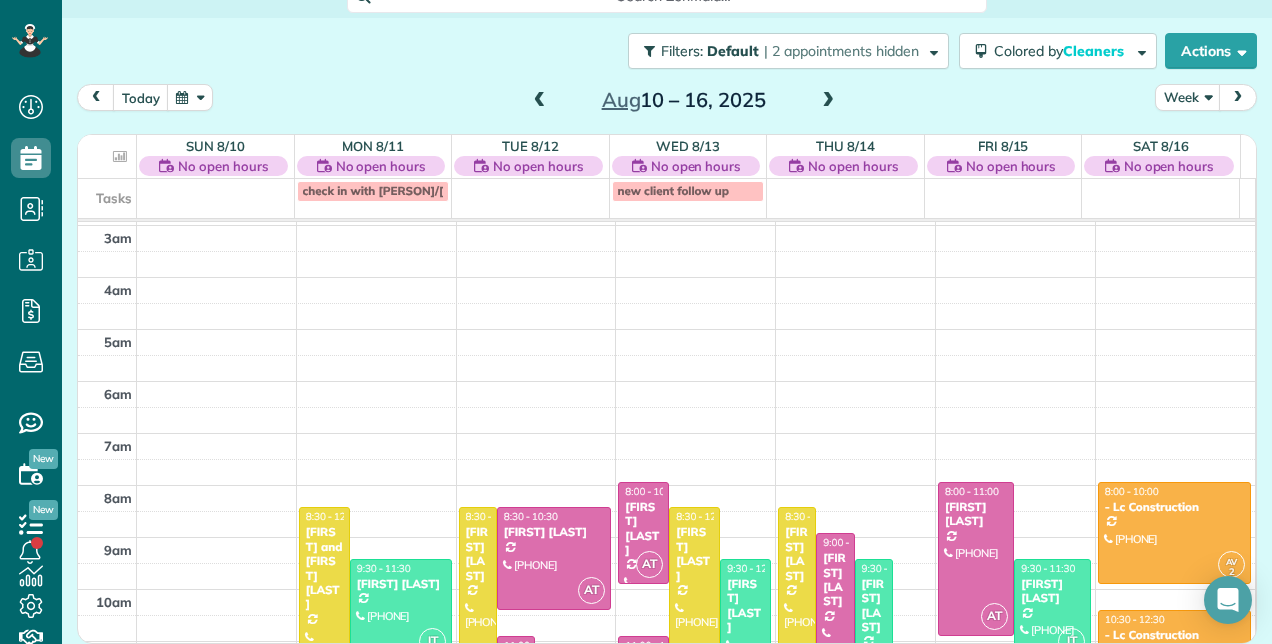 click at bounding box center [540, 101] 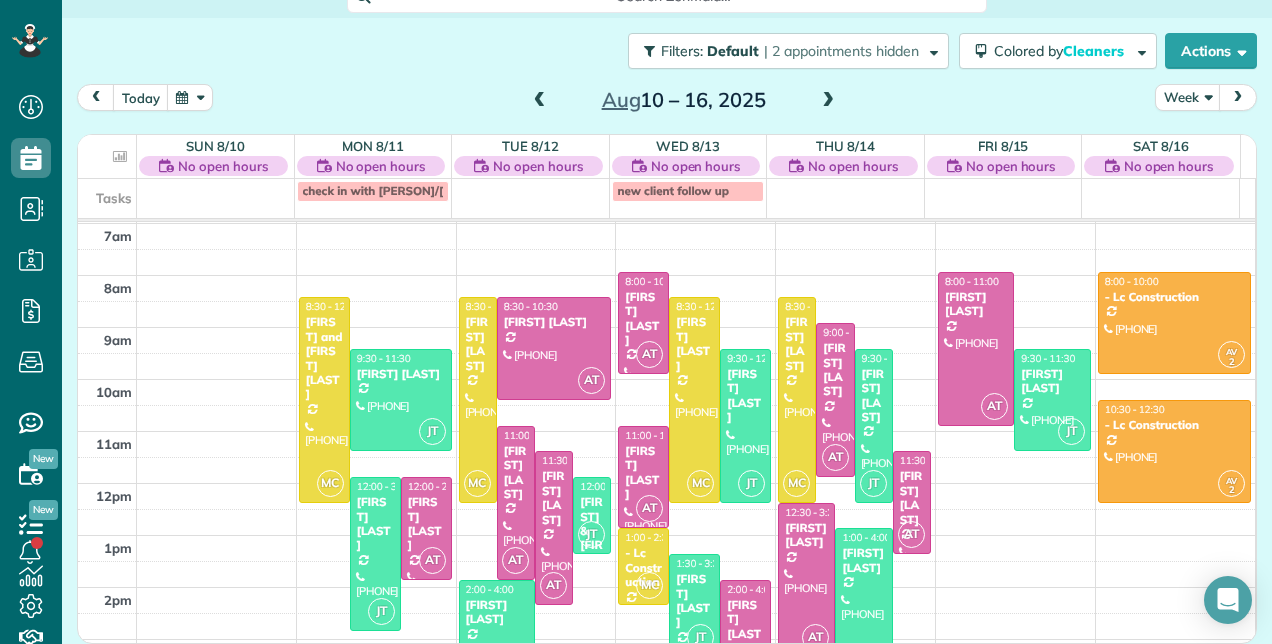scroll, scrollTop: 24, scrollLeft: 0, axis: vertical 